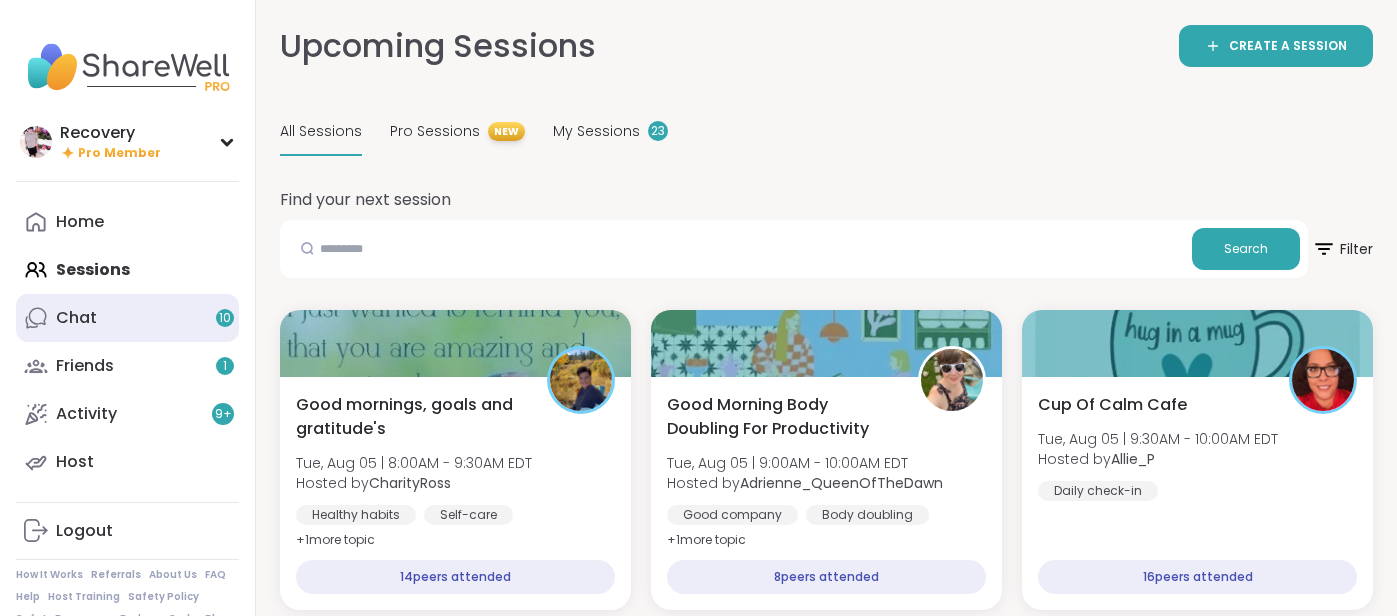 scroll, scrollTop: 0, scrollLeft: 0, axis: both 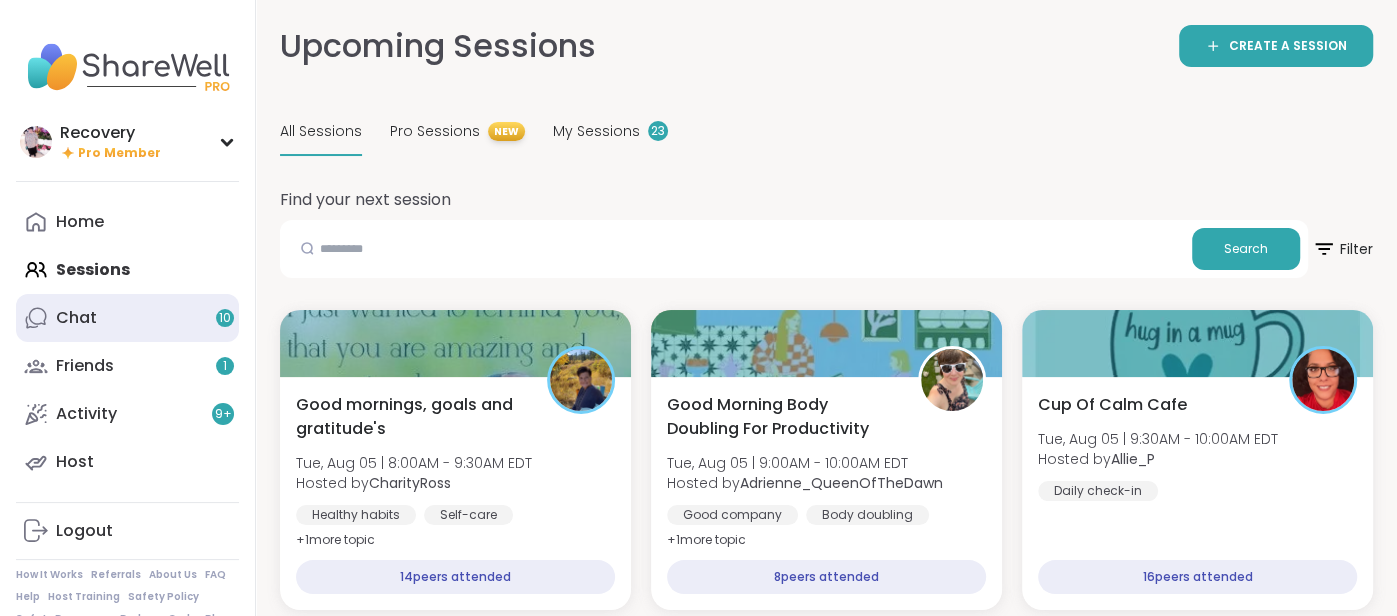 click on "Chat 10" at bounding box center (127, 318) 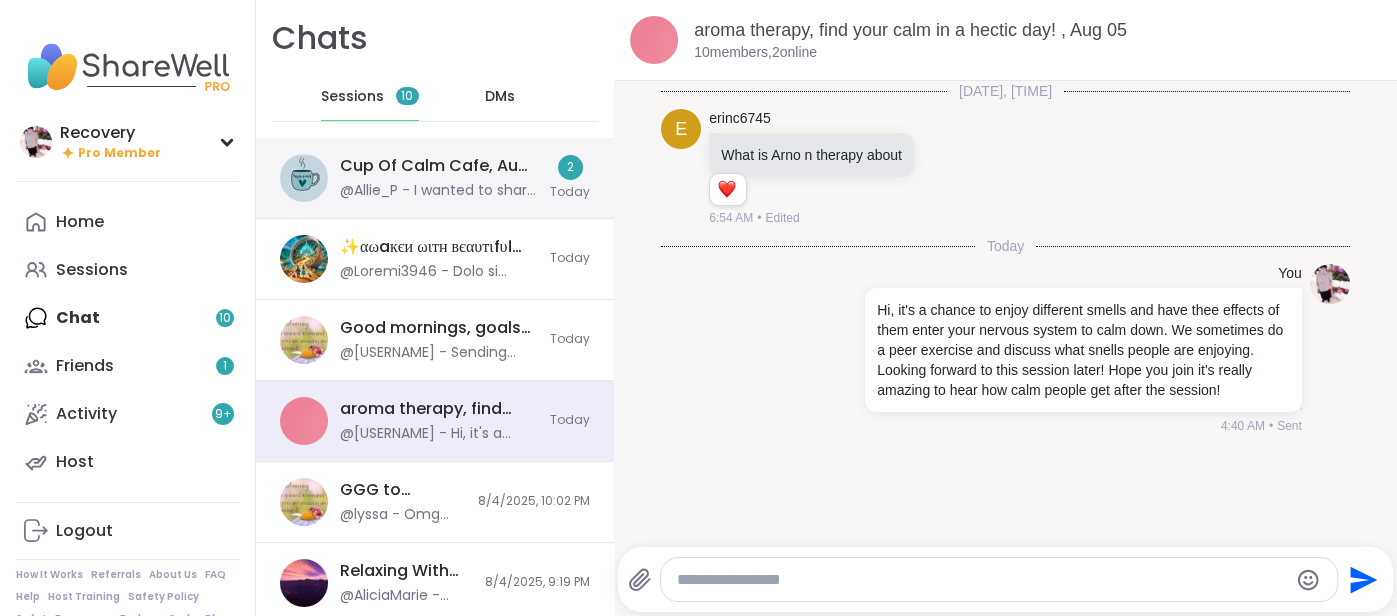 click on "@Allie_P - I wanted to share the affirmations I used in this session. Perhaps you would like to use them on your own. Motivational Affirmations:
I am strong and resilient.
I am capable of greatness.
I believe in myself.
I am allowed to have a bad day.
I am enough.
I am proud of who I am." at bounding box center [439, 191] 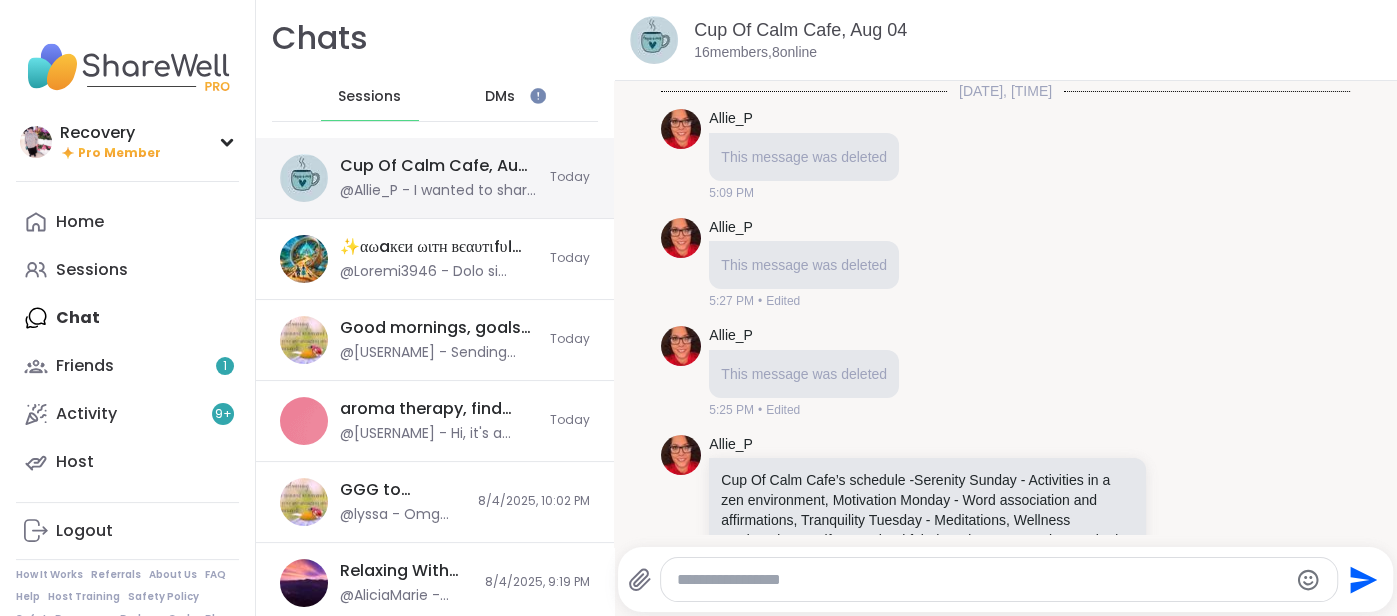 scroll, scrollTop: 5042, scrollLeft: 0, axis: vertical 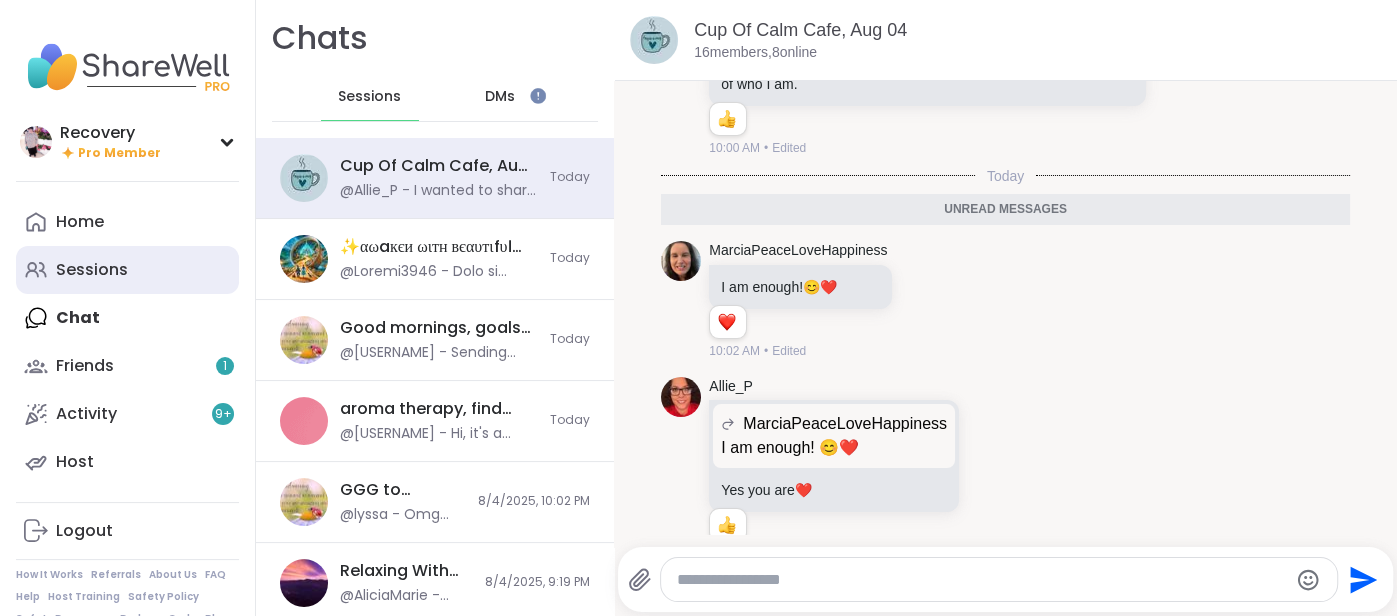 click on "Sessions" at bounding box center [127, 270] 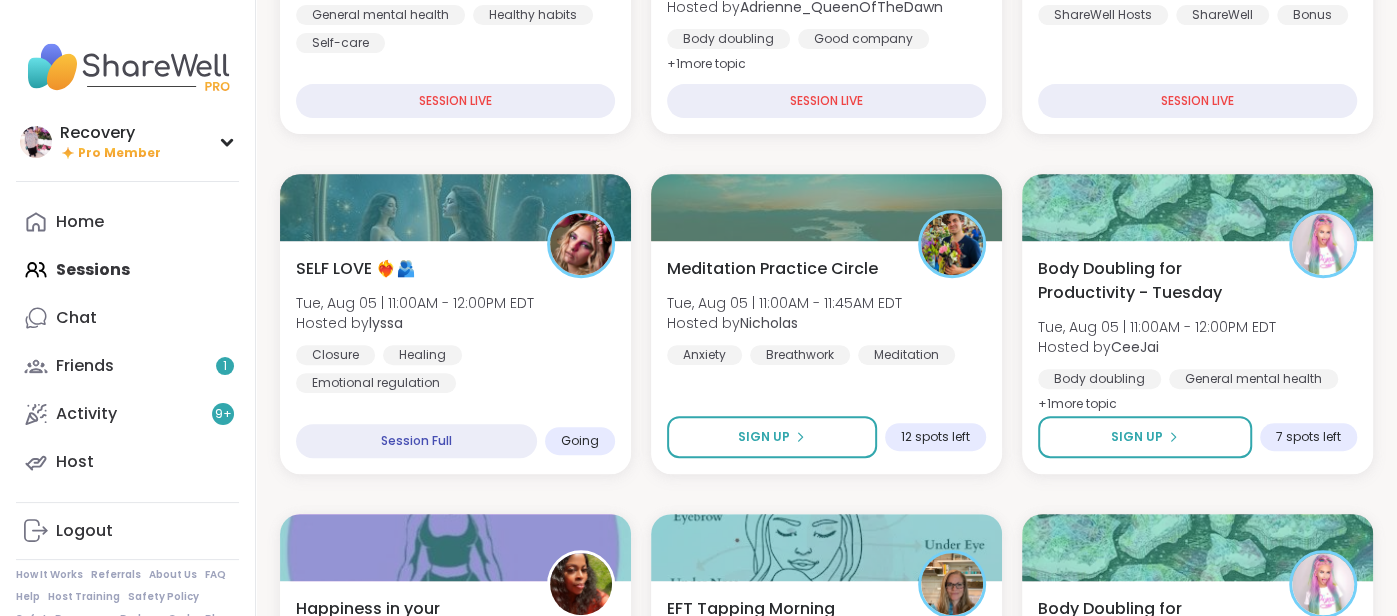 scroll, scrollTop: 476, scrollLeft: 0, axis: vertical 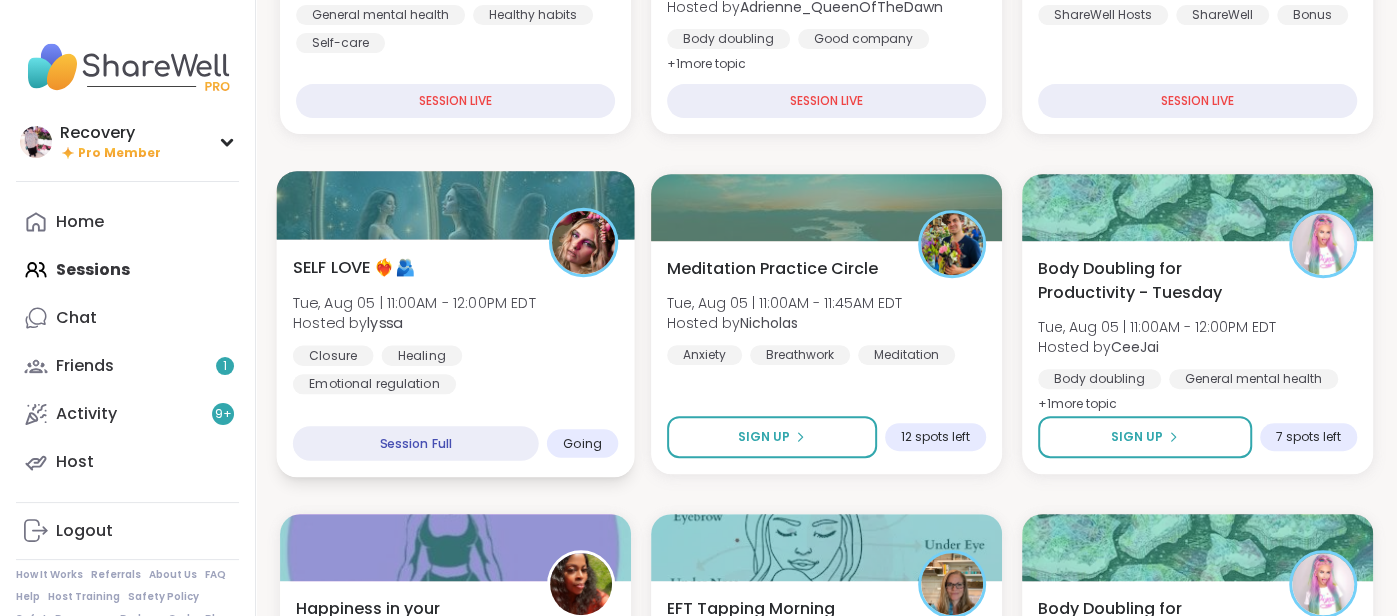 click on "SELF LOVE ❤️‍🔥🫂 [DAY], [MONTH] [DATE] | [TIME] - [TIME] EDT Hosted by [PERSON] Closure Healing Emotional regulation Session Full Going" at bounding box center (455, 358) 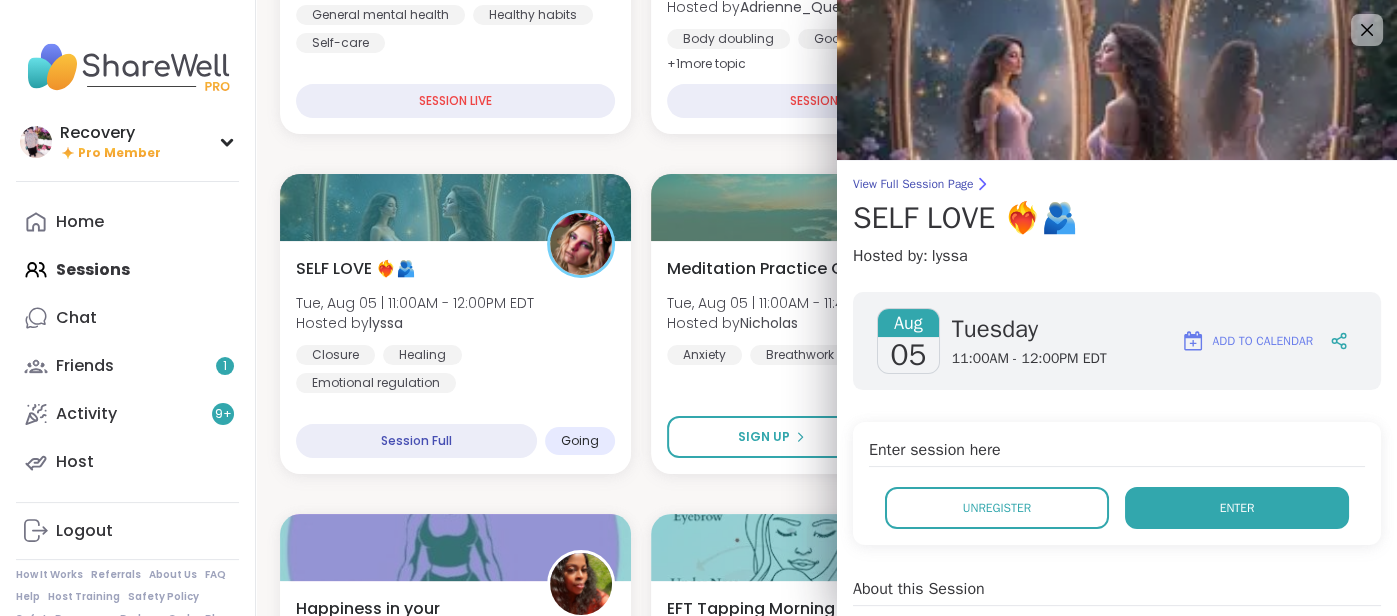 click on "Enter" at bounding box center (1237, 508) 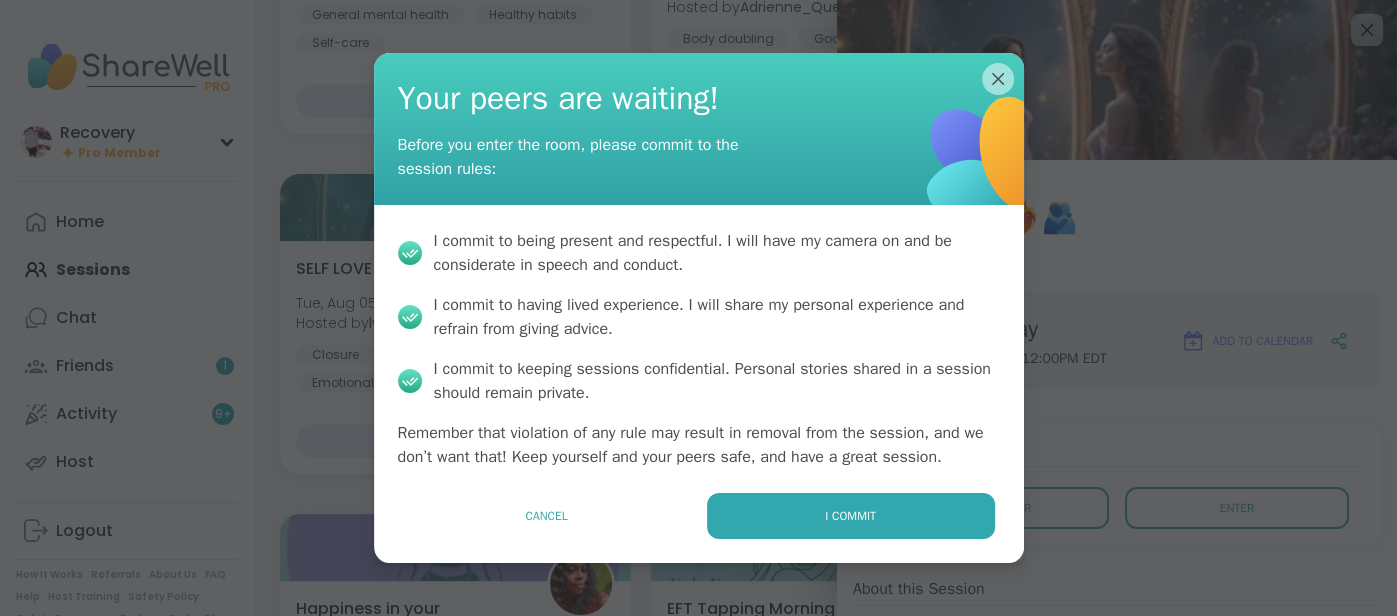 click on "I commit to being present and respectful . I will have my camera on and be considerate in speech and conduct. I commit to having lived experience . I will share my personal experience and refrain from giving advice. I commit to keeping sessions confidential . Personal stories shared in a session should remain private. Remember that violation of any rule may result in removal from the session, and we don’t want that! Keep yourself and your peers safe, and have a great session." at bounding box center [699, 349] 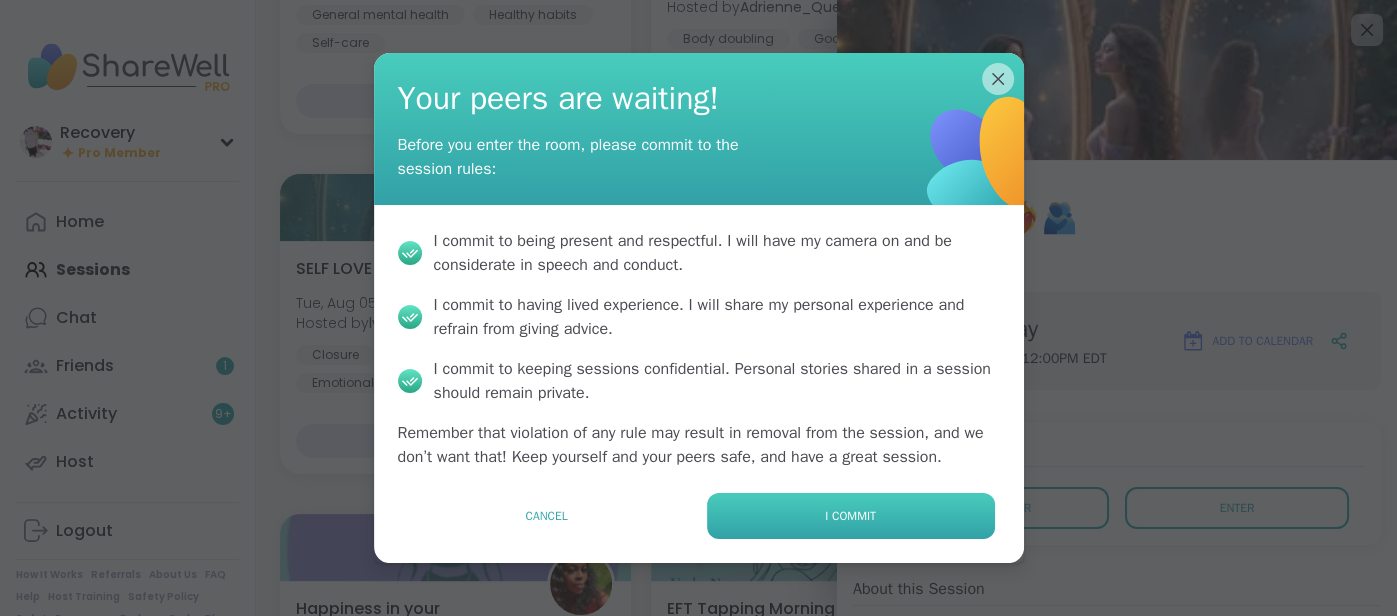 click on "I commit" at bounding box center (851, 516) 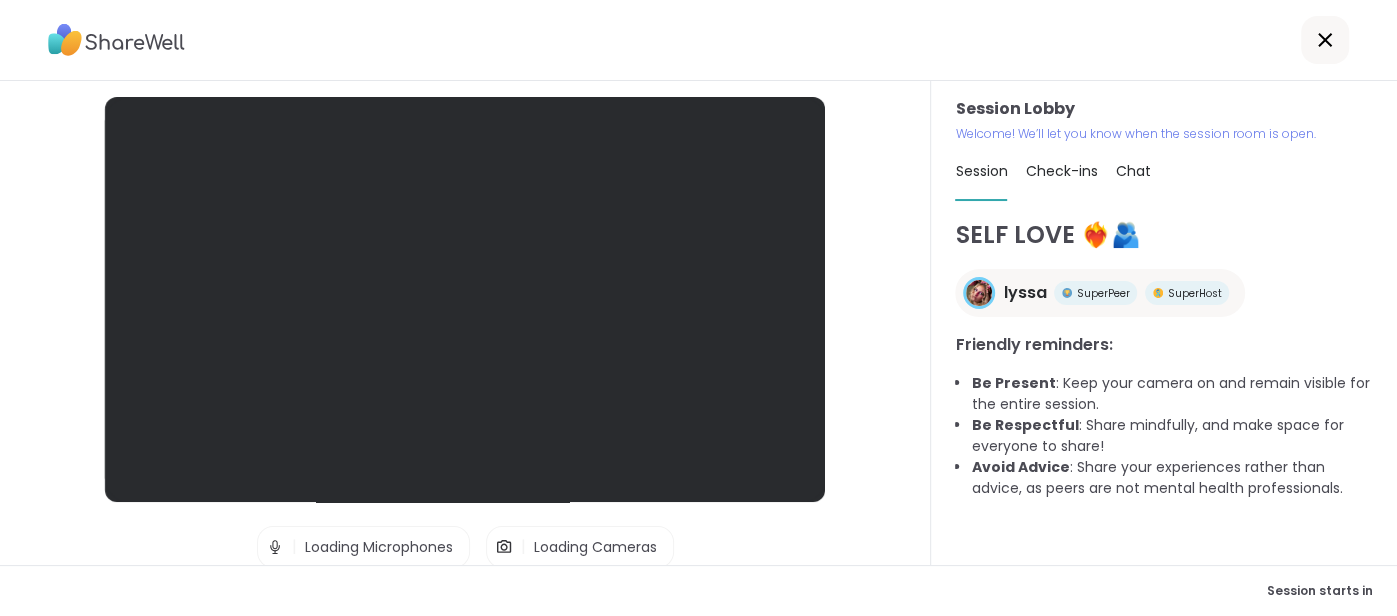 scroll, scrollTop: 0, scrollLeft: 0, axis: both 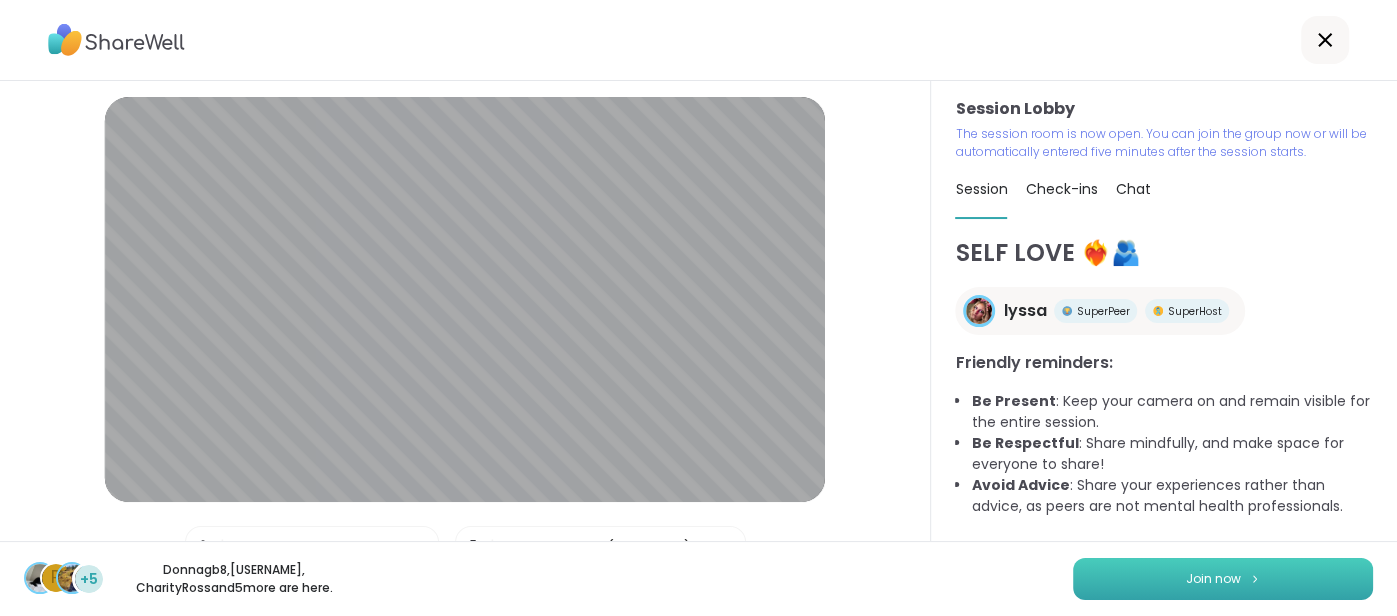 click on "Join now" at bounding box center (1223, 579) 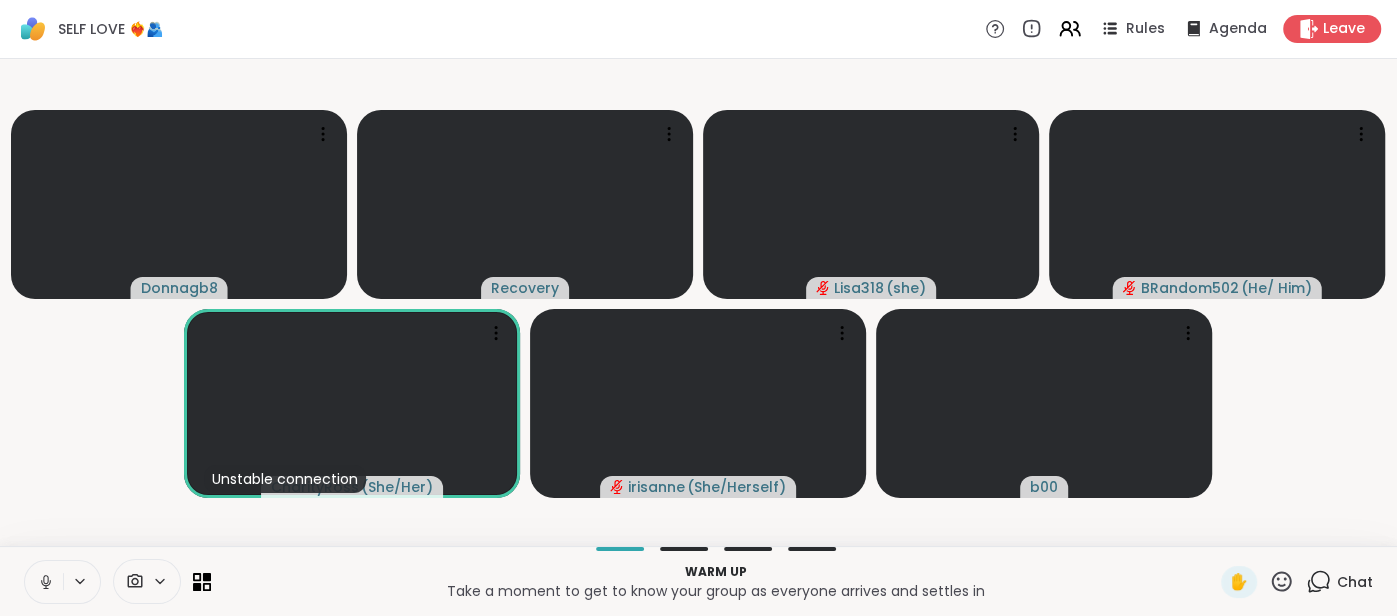 click at bounding box center [44, 582] 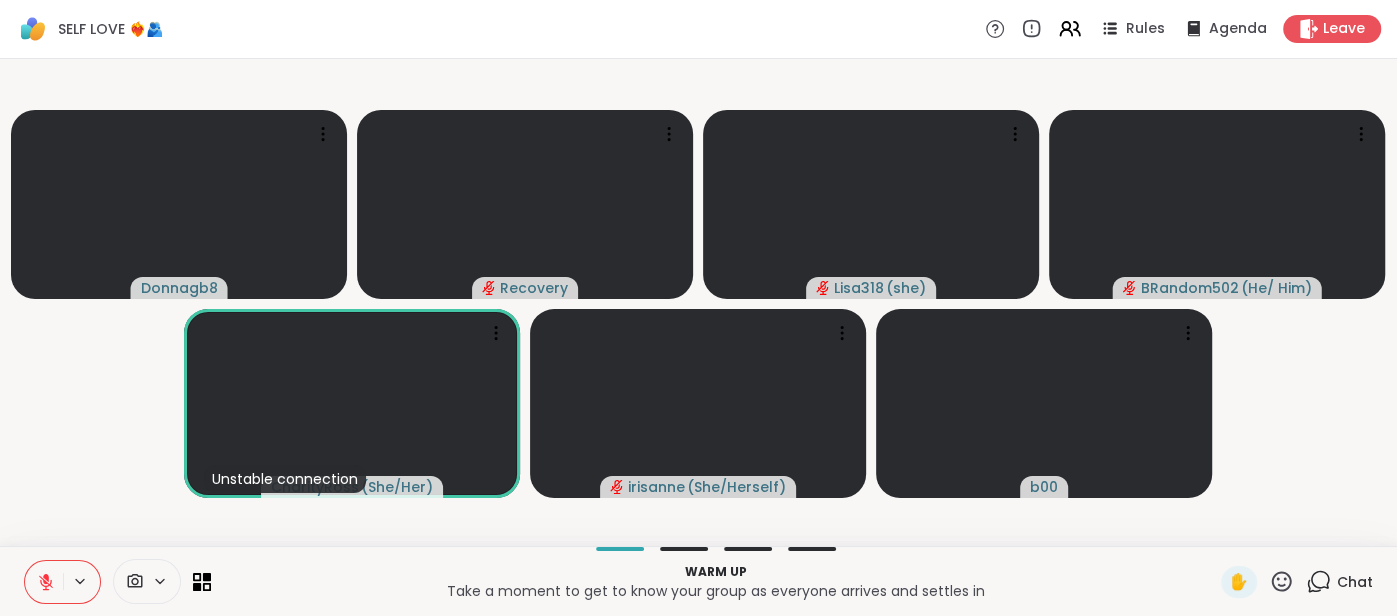 click on "Chat" at bounding box center [1355, 582] 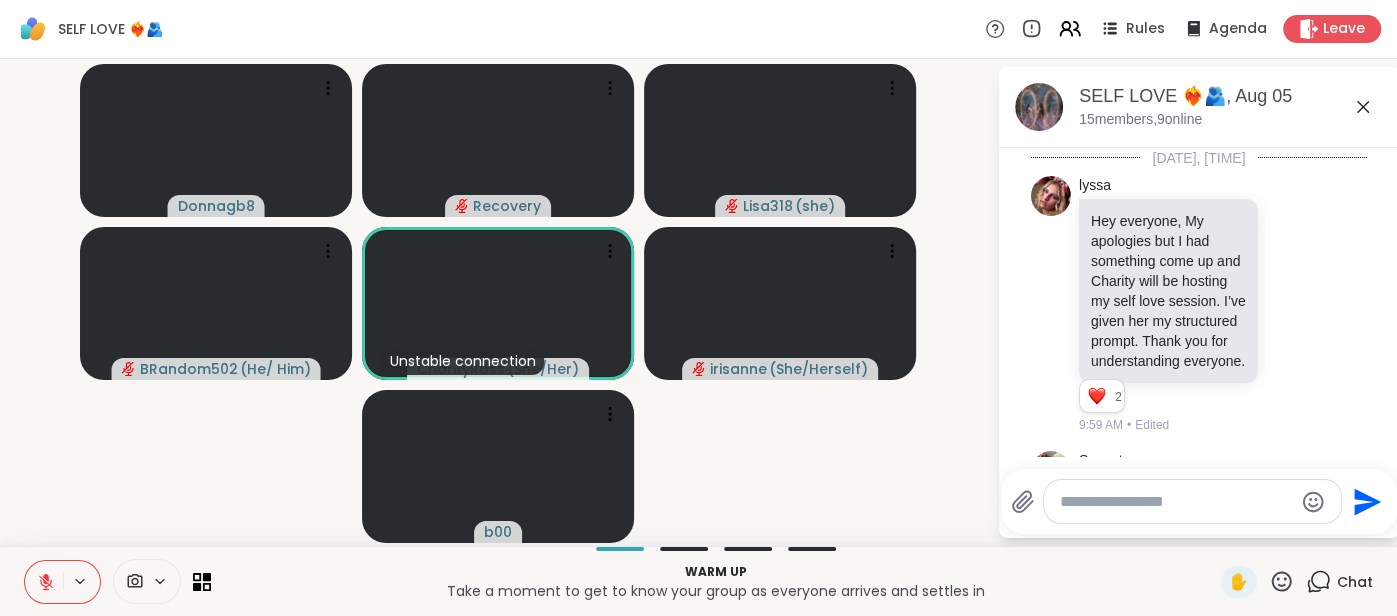 scroll, scrollTop: 255, scrollLeft: 0, axis: vertical 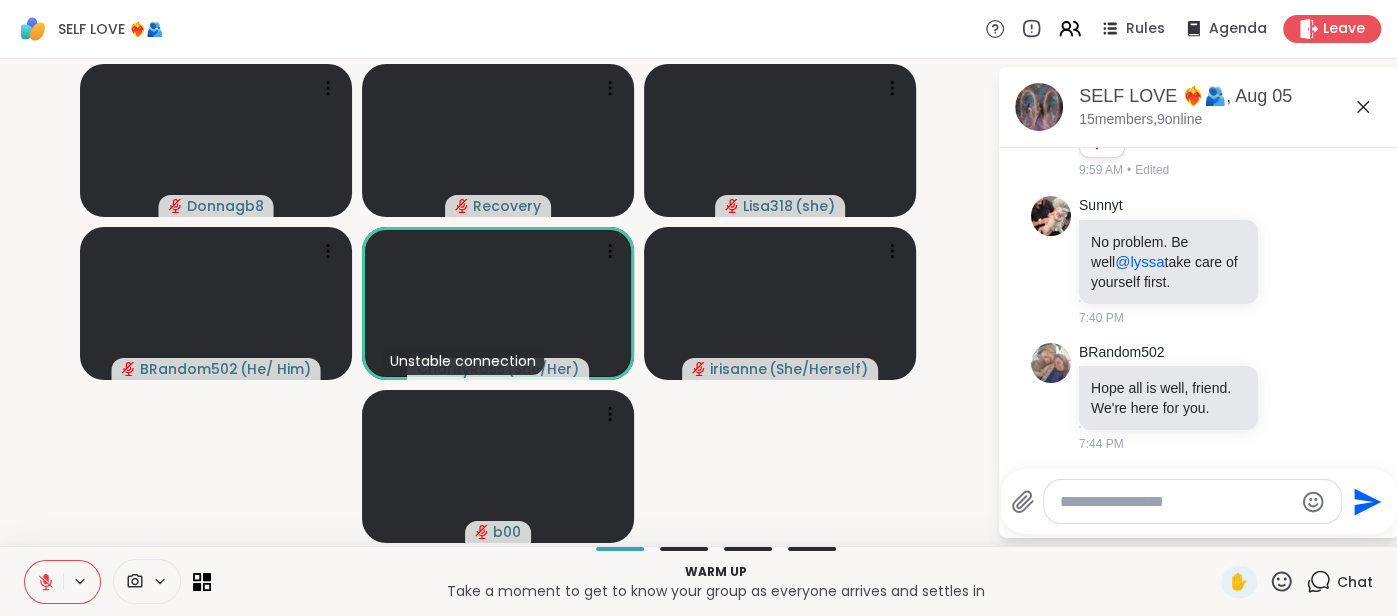 click 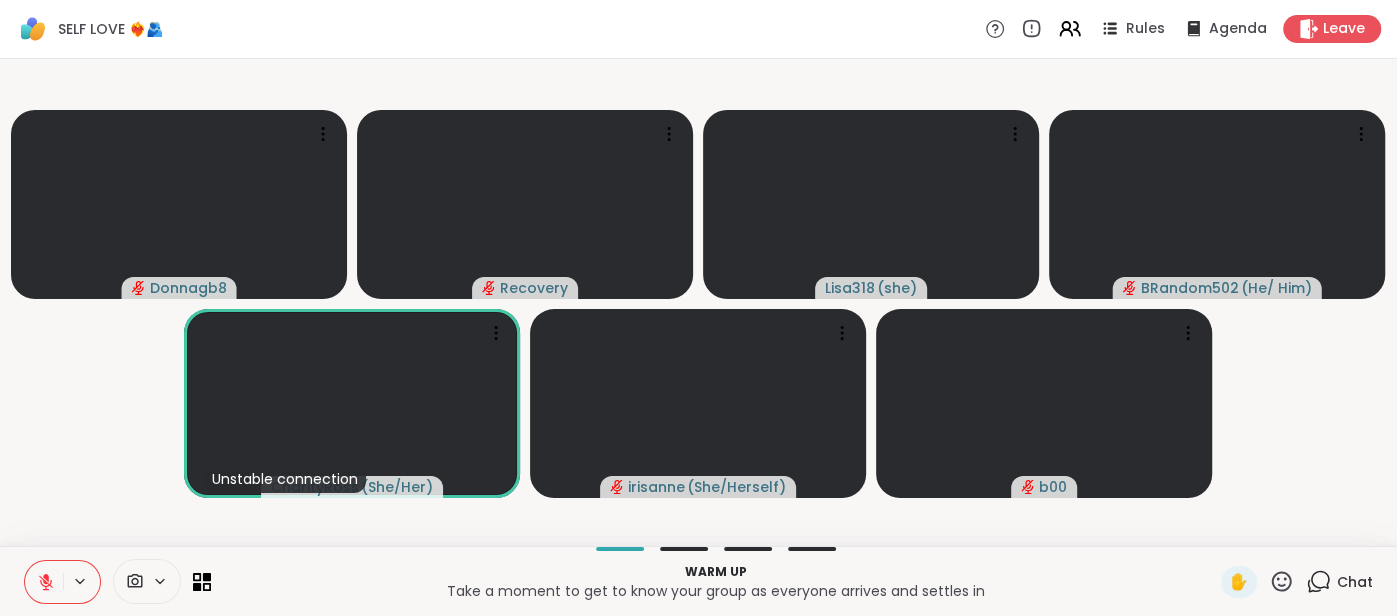 click 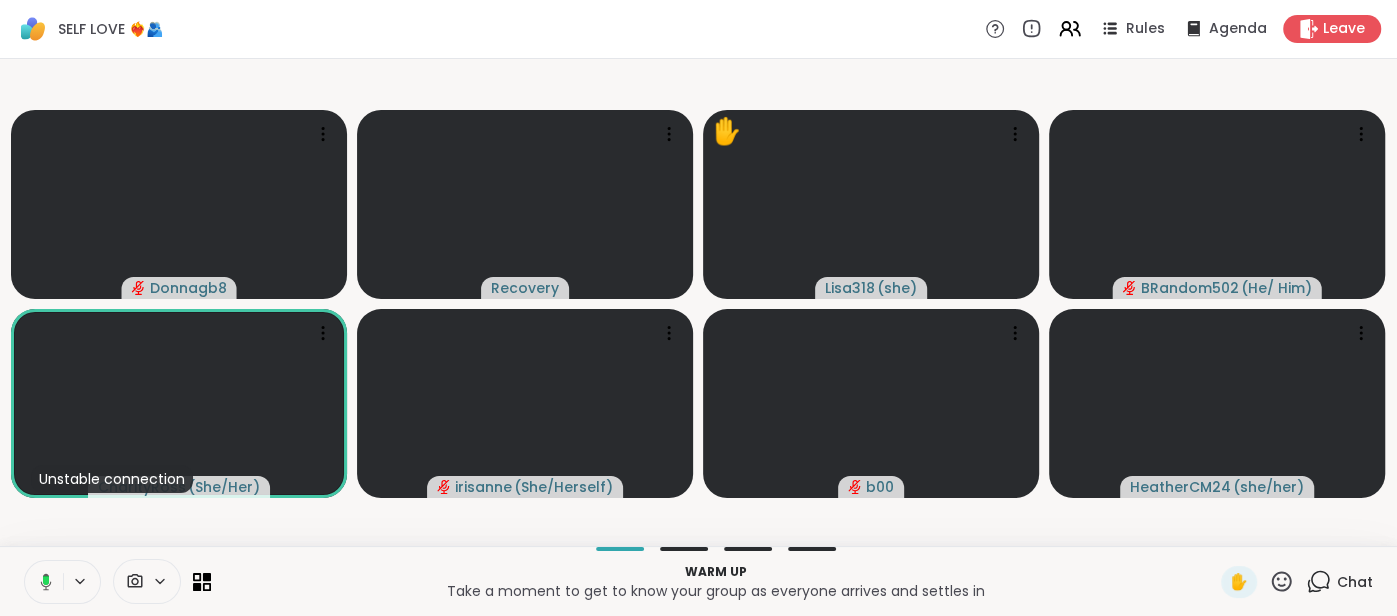 click at bounding box center (147, 581) 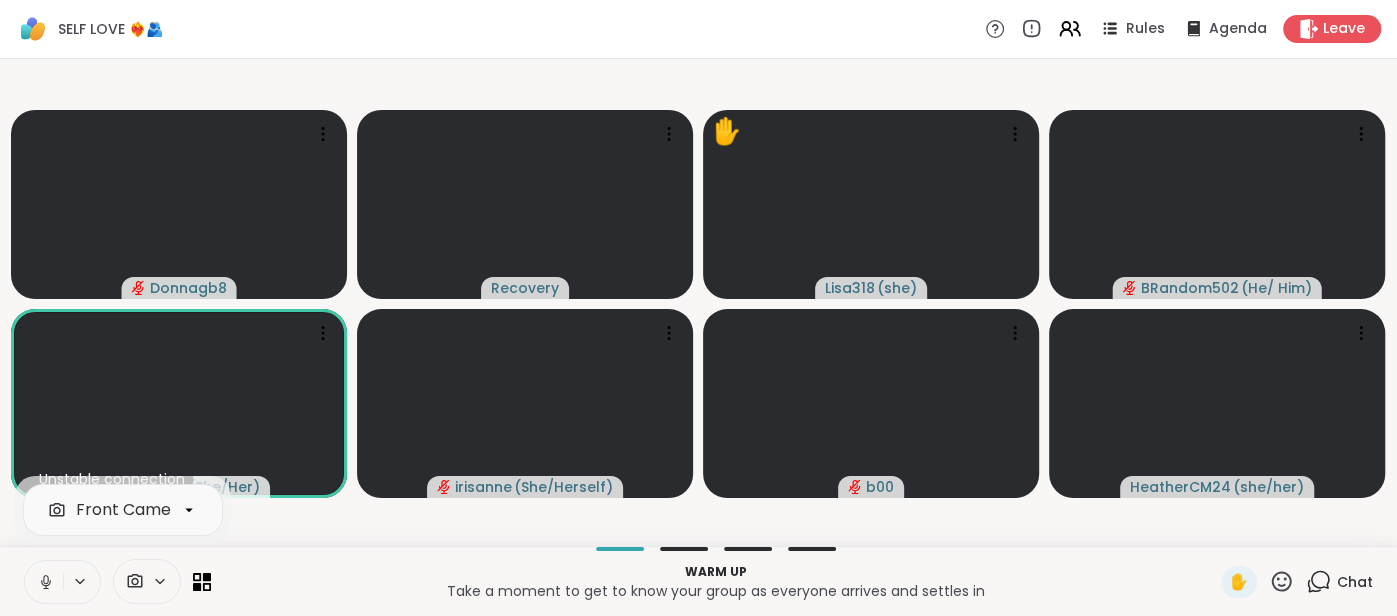 click 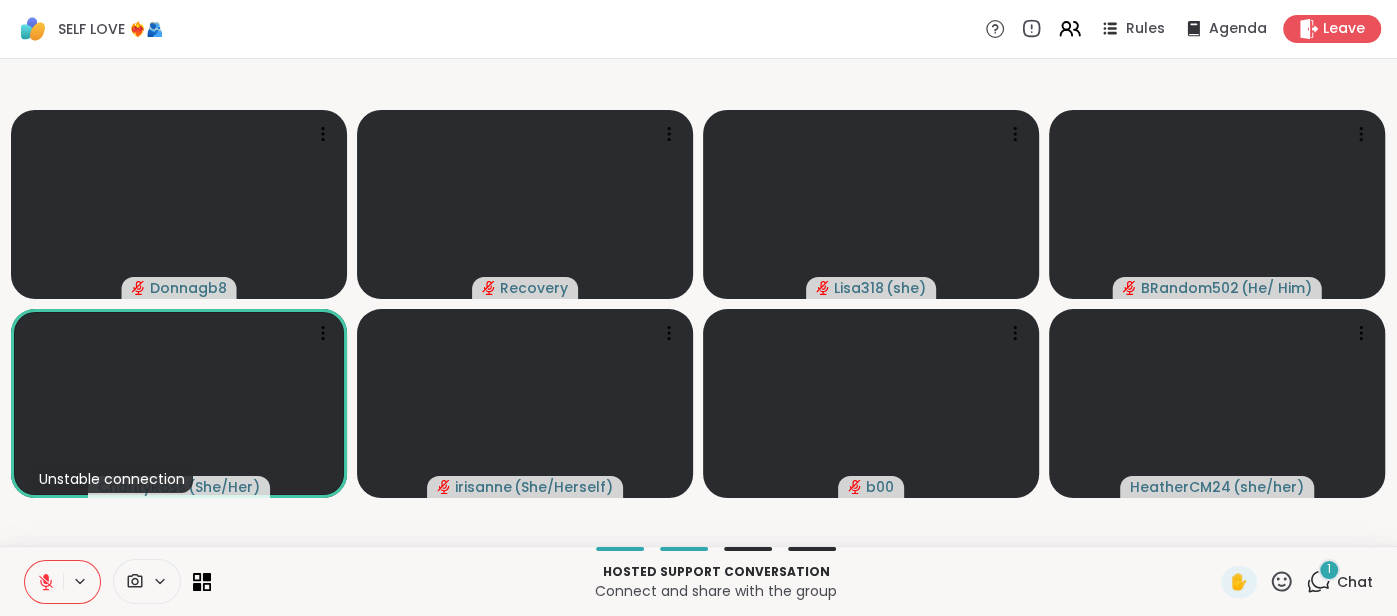 click on "Chat" at bounding box center [1355, 582] 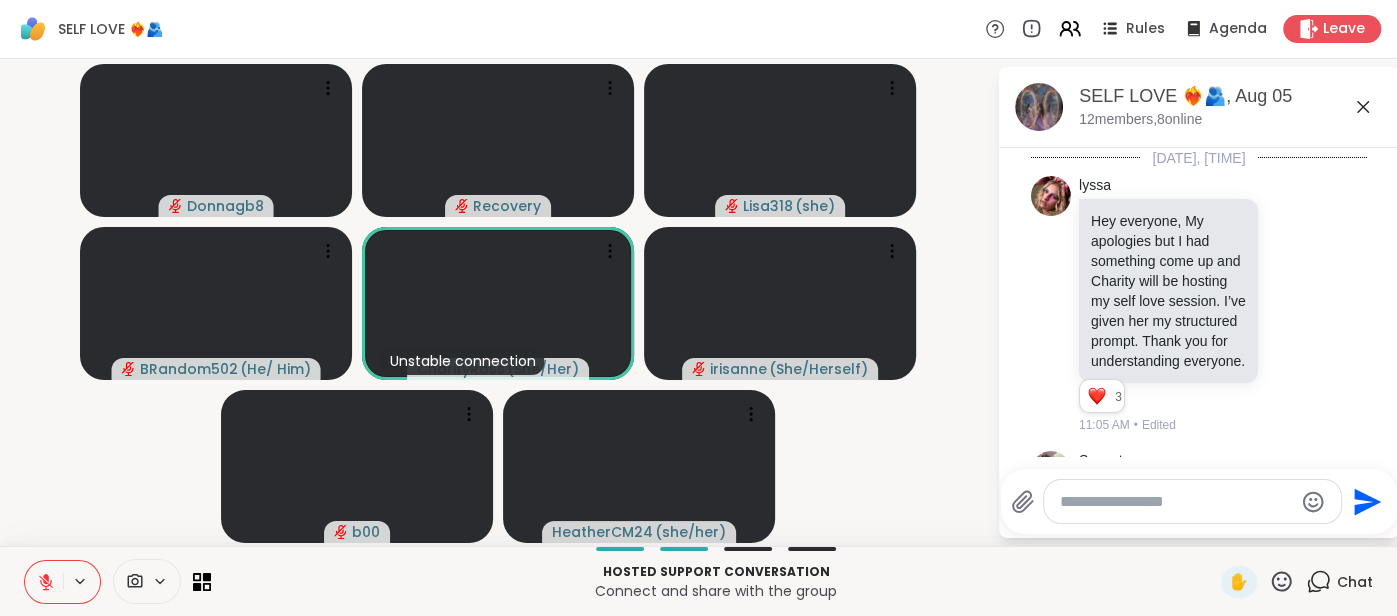 scroll, scrollTop: 468, scrollLeft: 0, axis: vertical 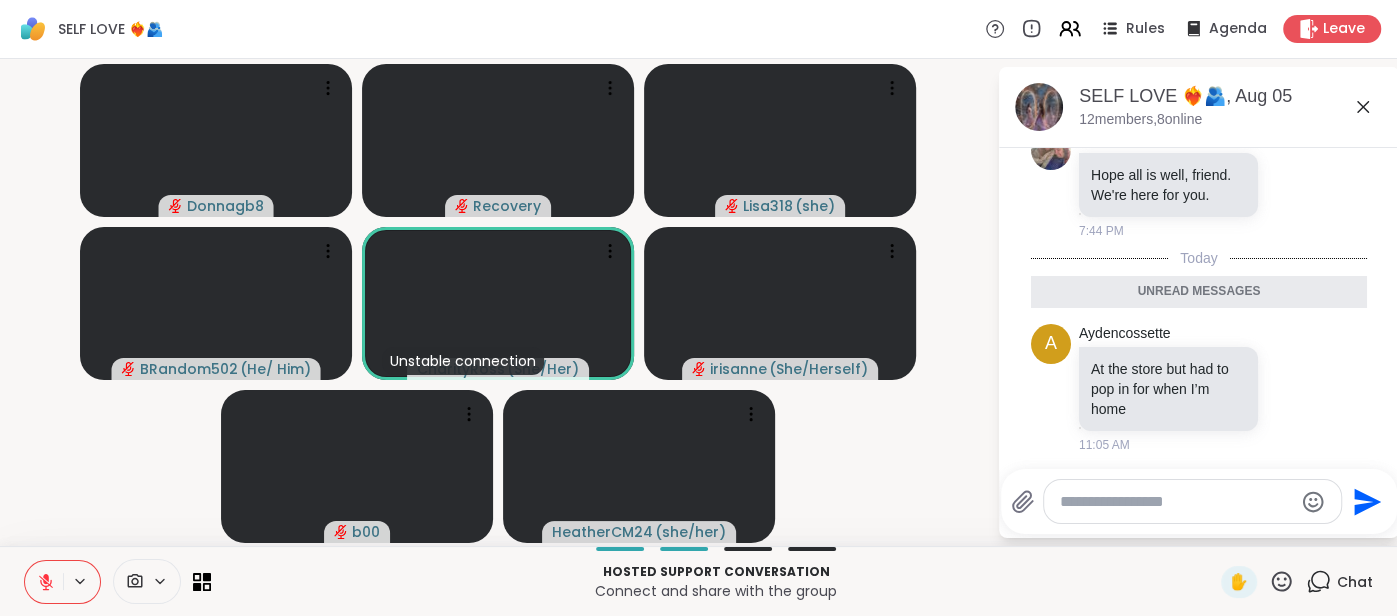 click 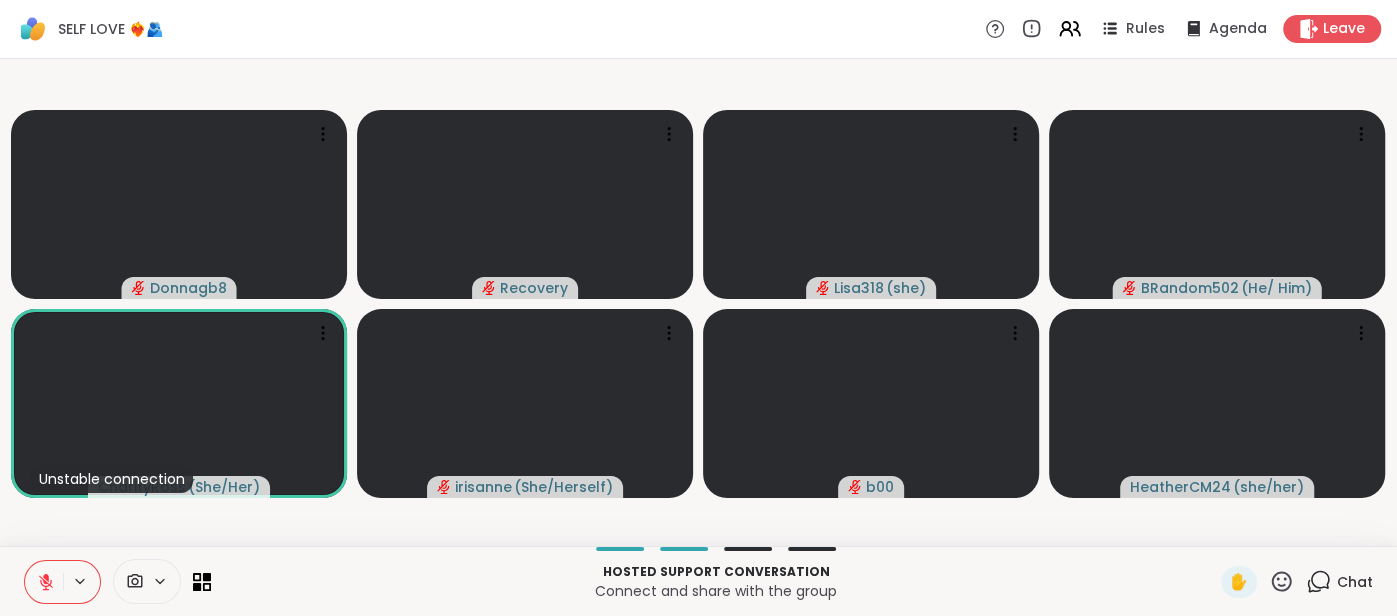 click on "[USERNAME] [GENDER] [USERNAME] ( [GENDER] ) [USERNAME] connection [USERNAME] ( [GENDER] ) [USERNAME] ( [GENDER] ) [USERNAME] ( [GENDER] ) @[USERNAME] ( [GENDER] )" at bounding box center [698, 302] 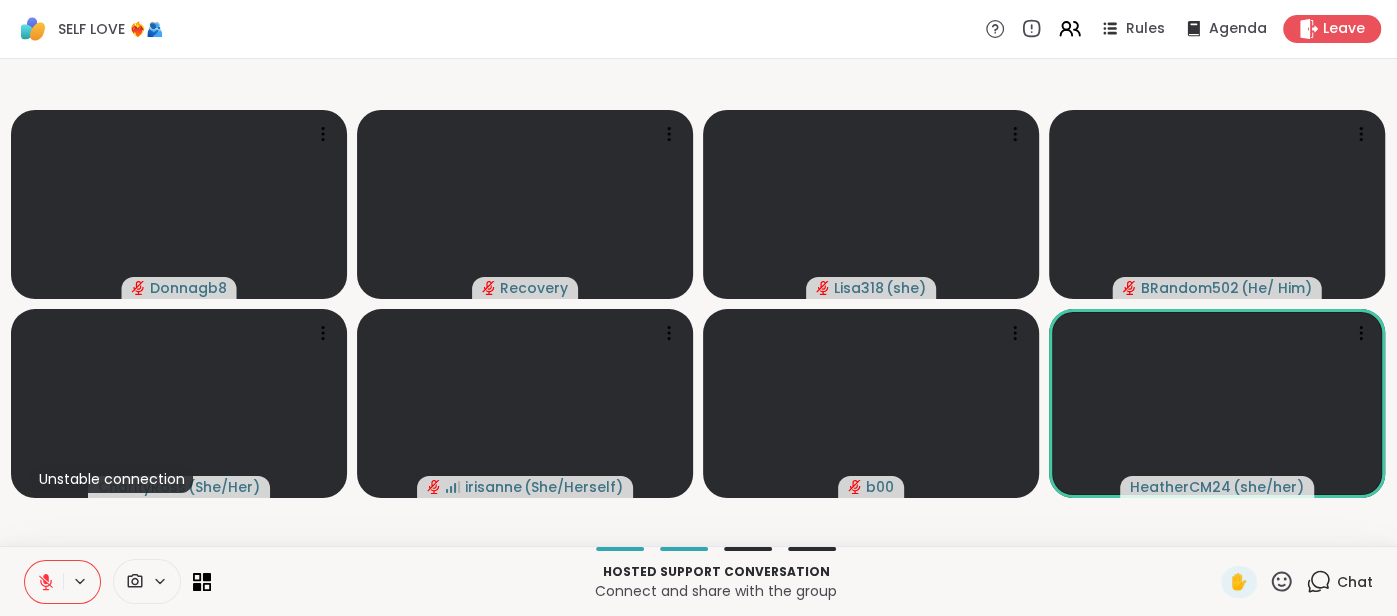 click 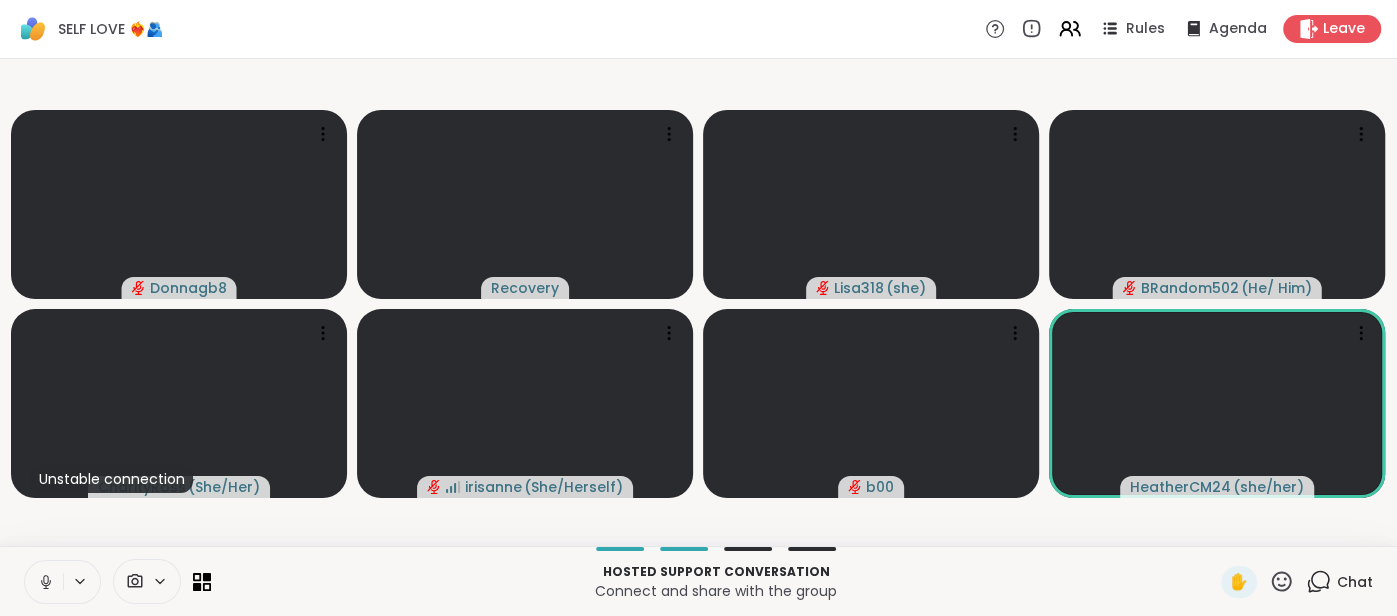 click 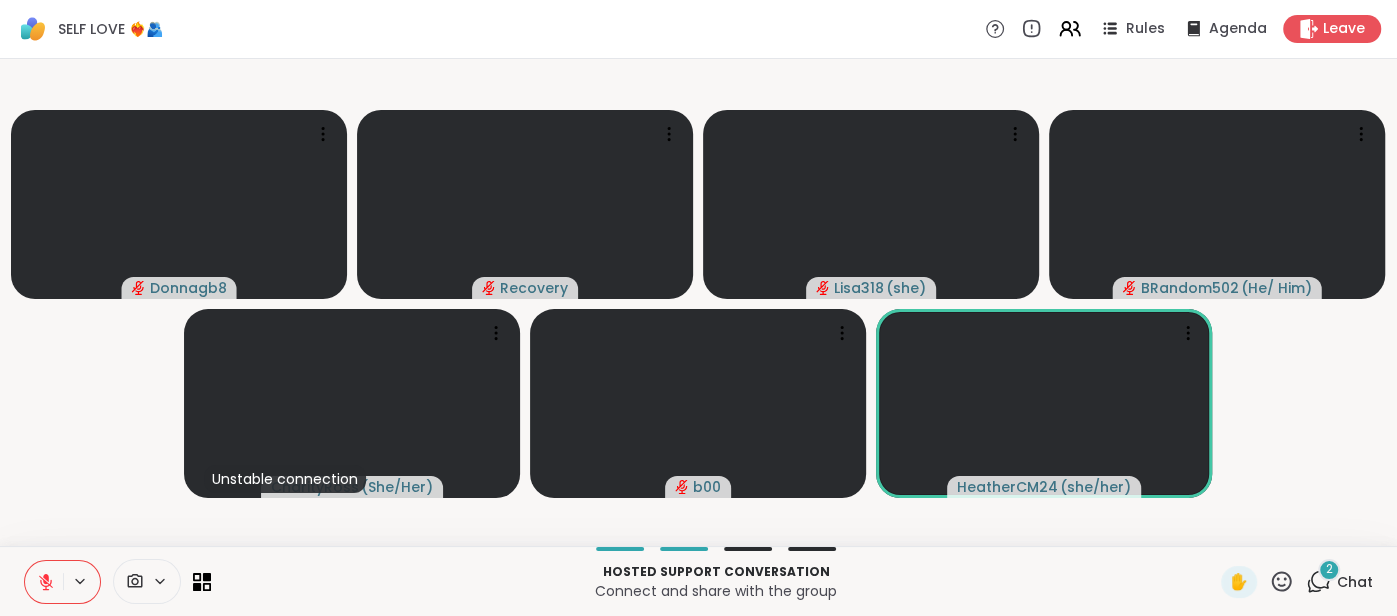 click at bounding box center [44, 582] 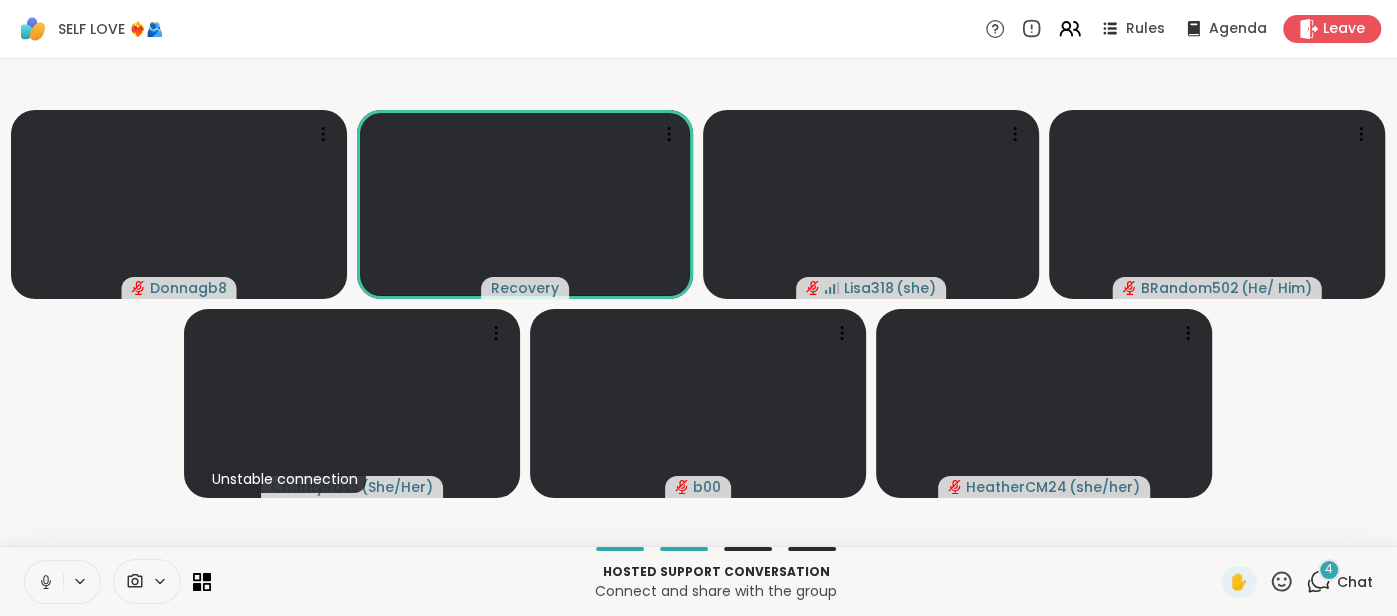 click on "Hosted support conversation Connect and share with the group ✋ 4 Chat" at bounding box center (698, 581) 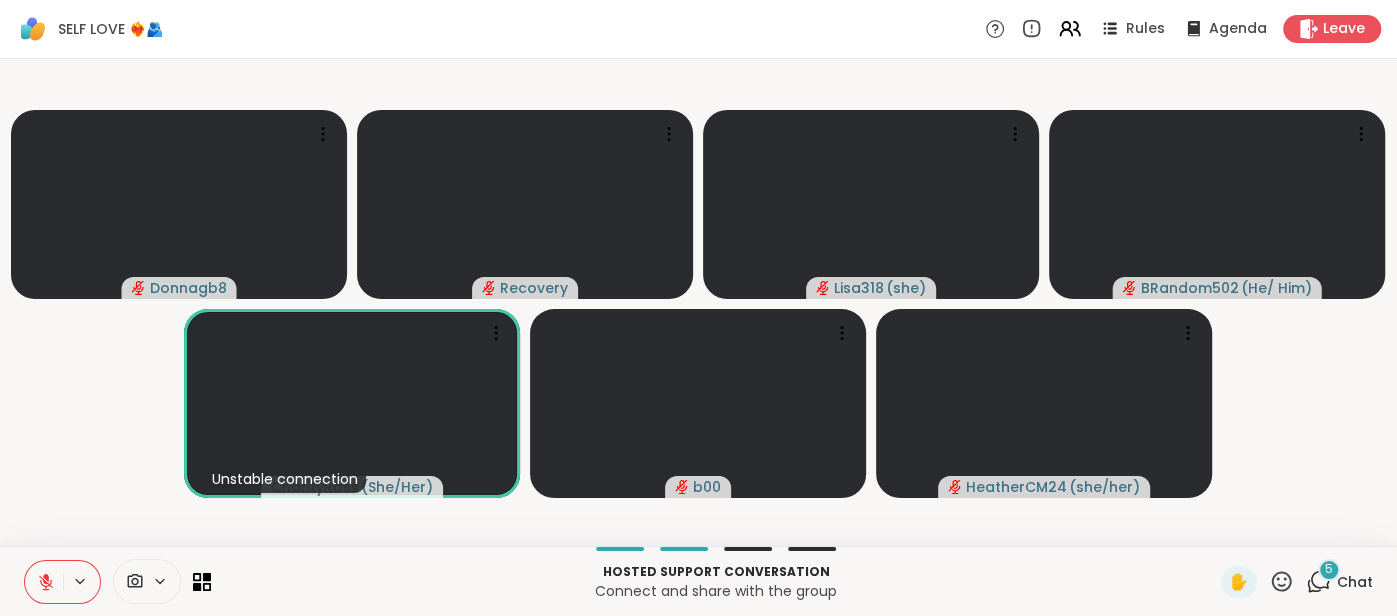 click on "Chat" at bounding box center [1355, 582] 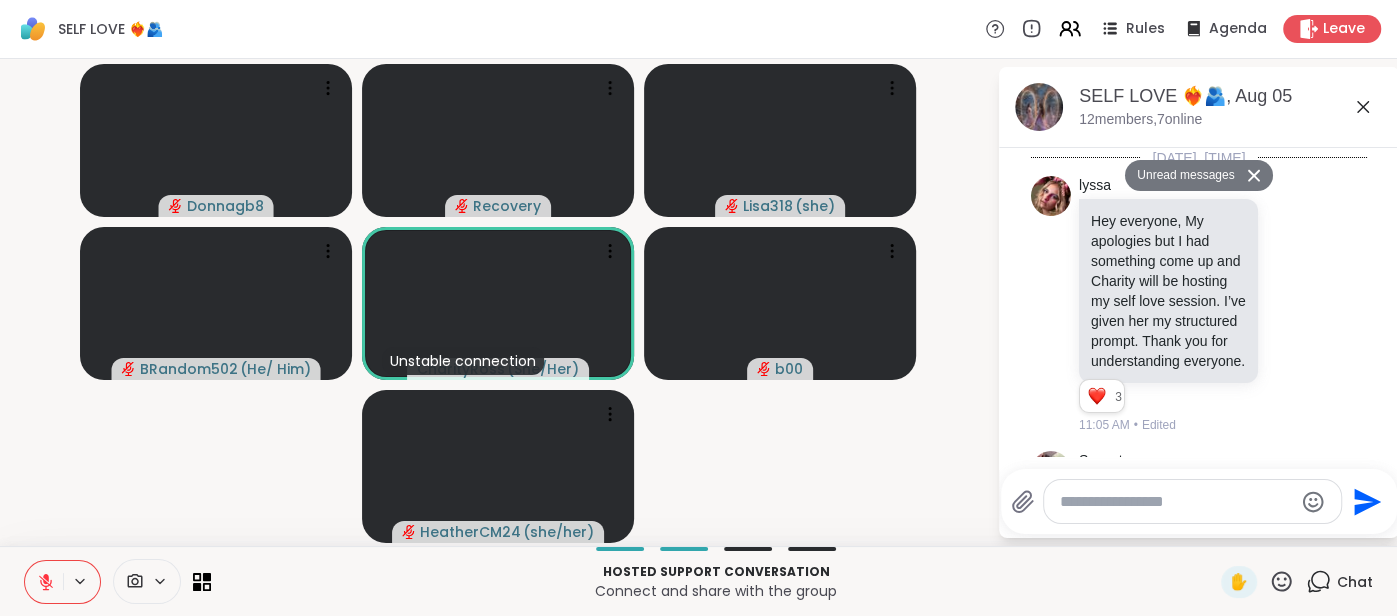 scroll, scrollTop: 1478, scrollLeft: 0, axis: vertical 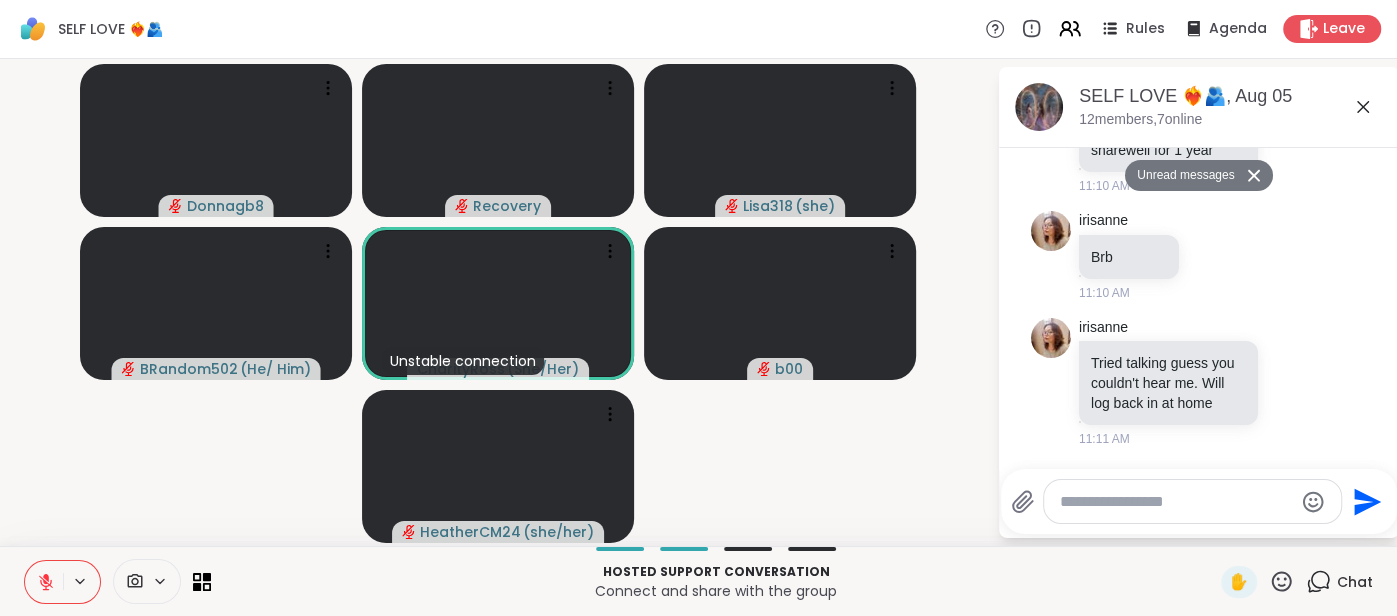 click 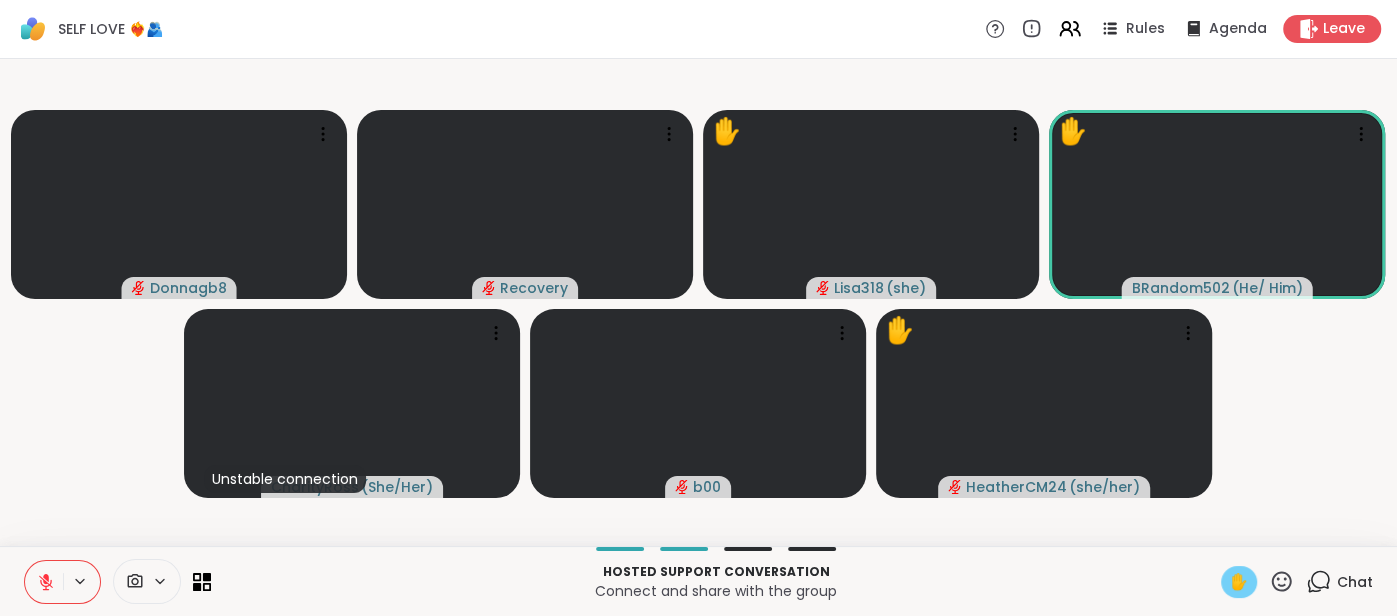 click on "✋" at bounding box center [1239, 582] 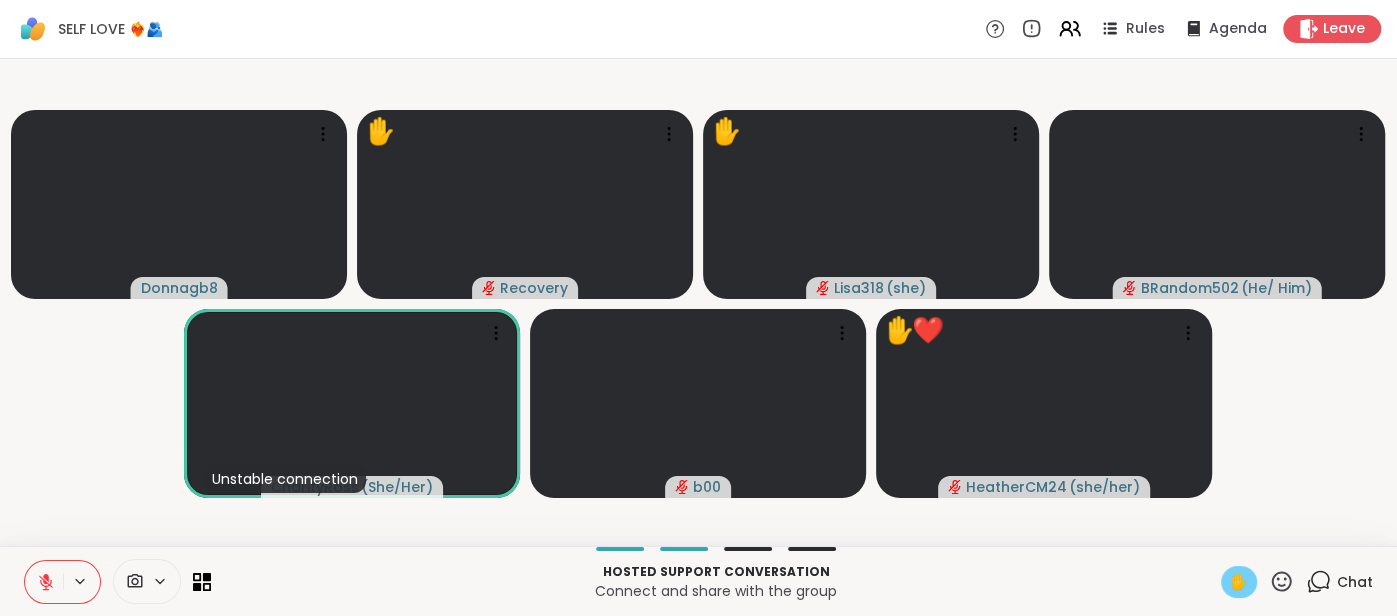 click 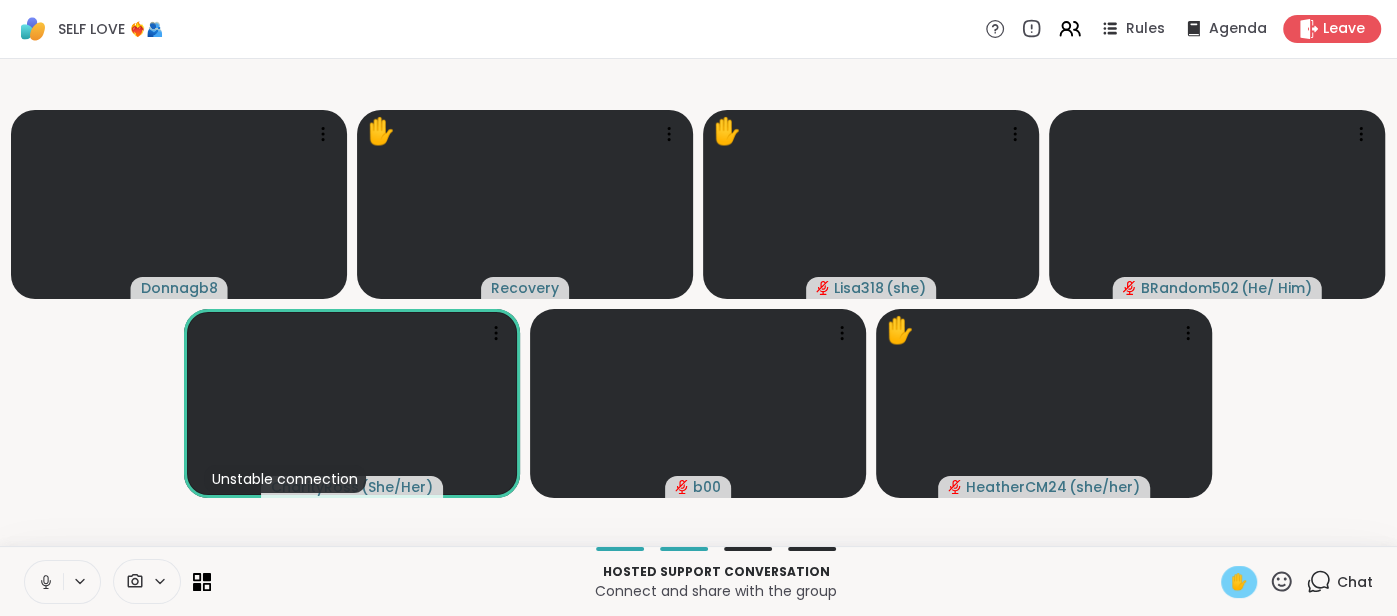 click at bounding box center (44, 582) 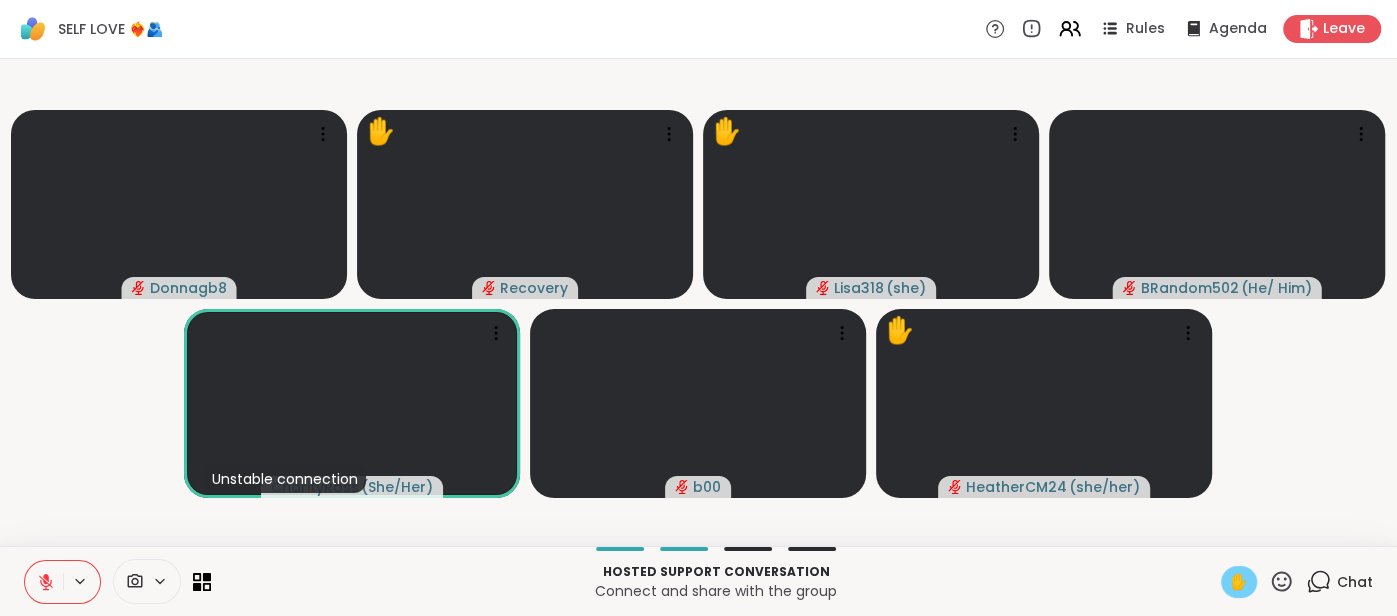 click 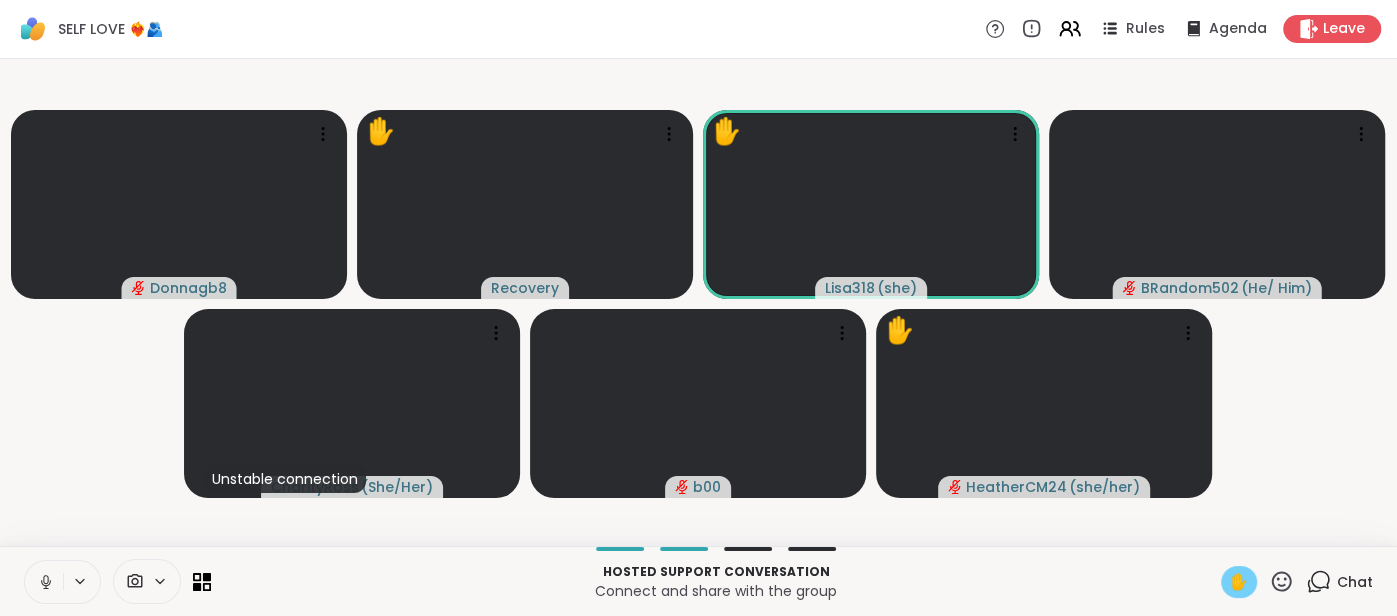click 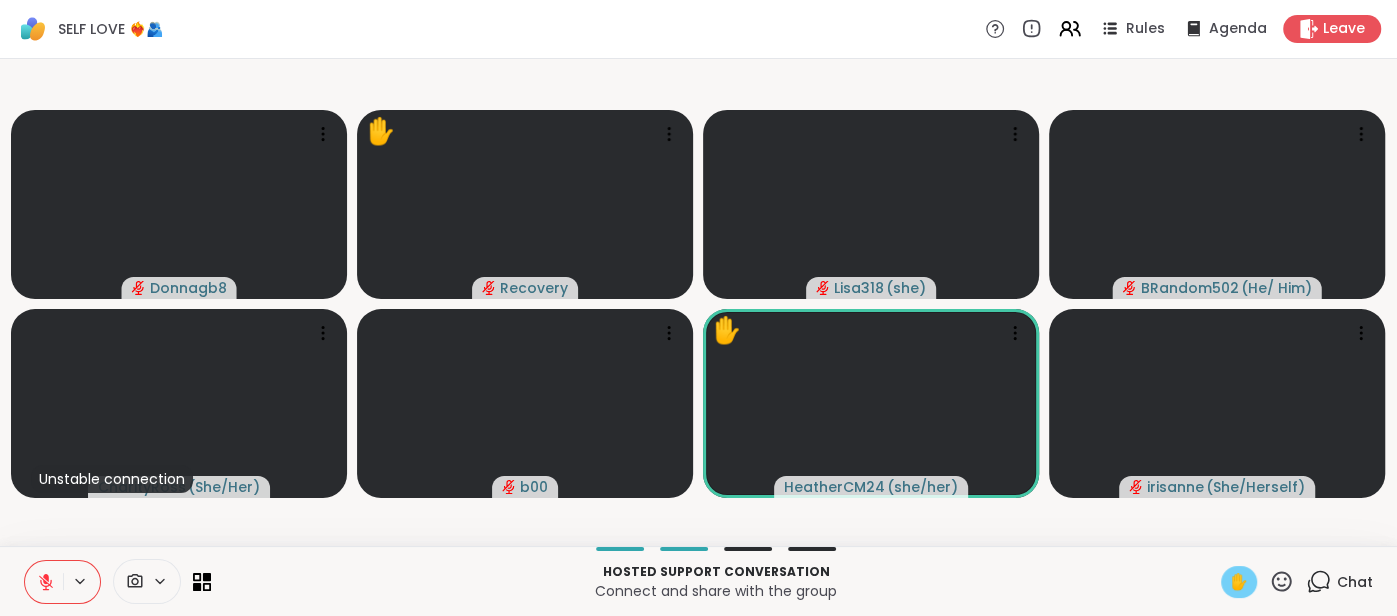 click on "Chat" at bounding box center [1355, 582] 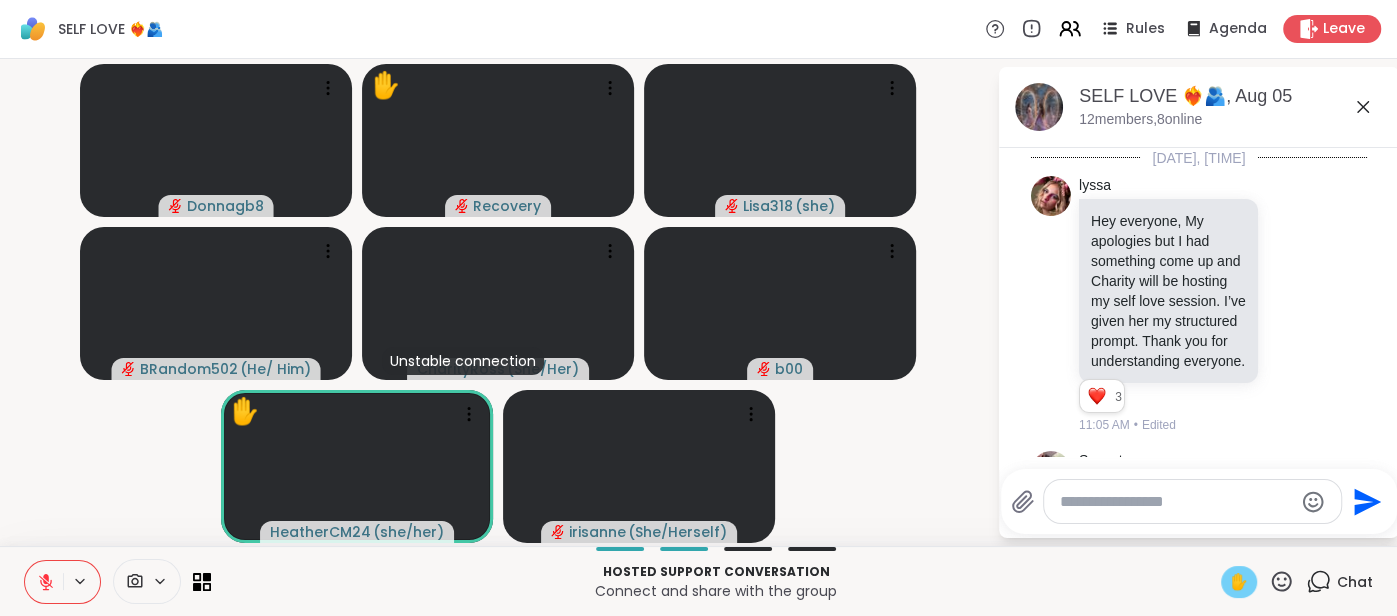 scroll, scrollTop: 1742, scrollLeft: 0, axis: vertical 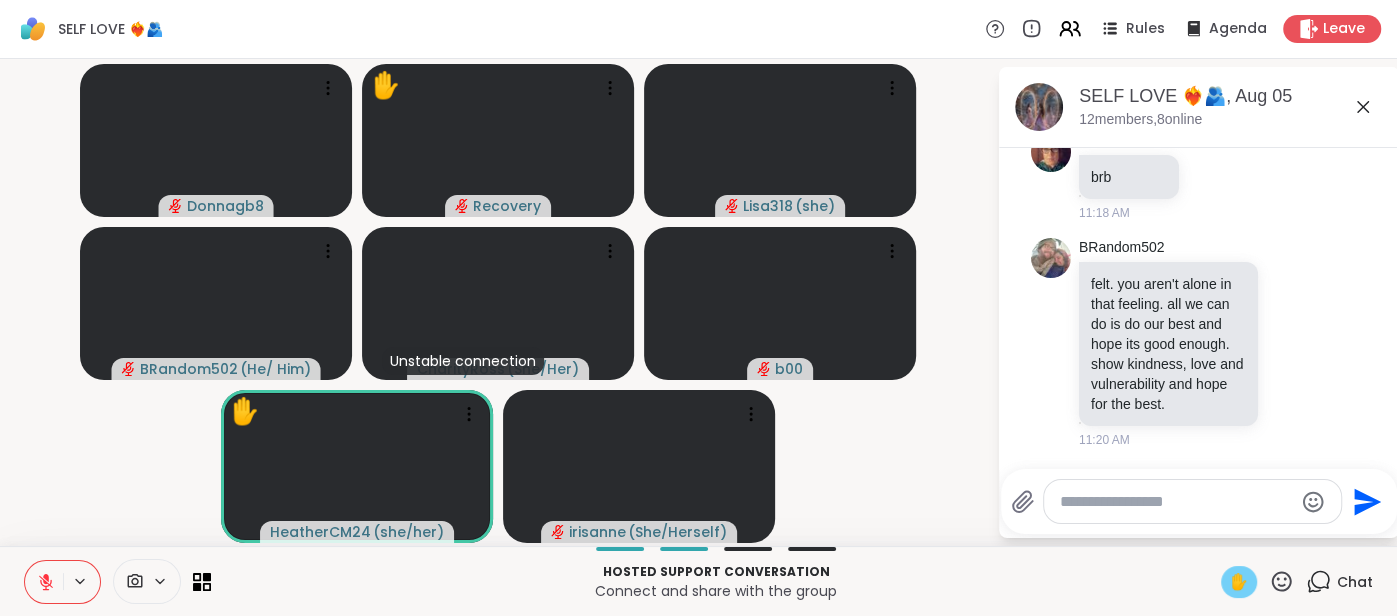 click 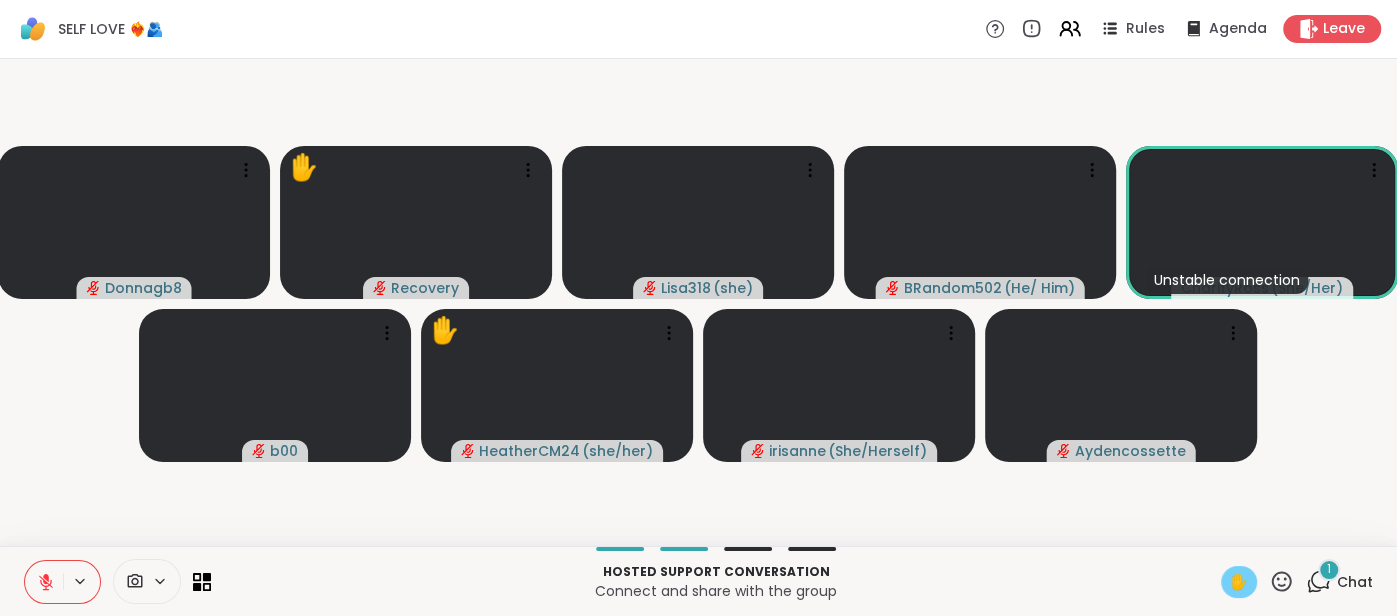 click 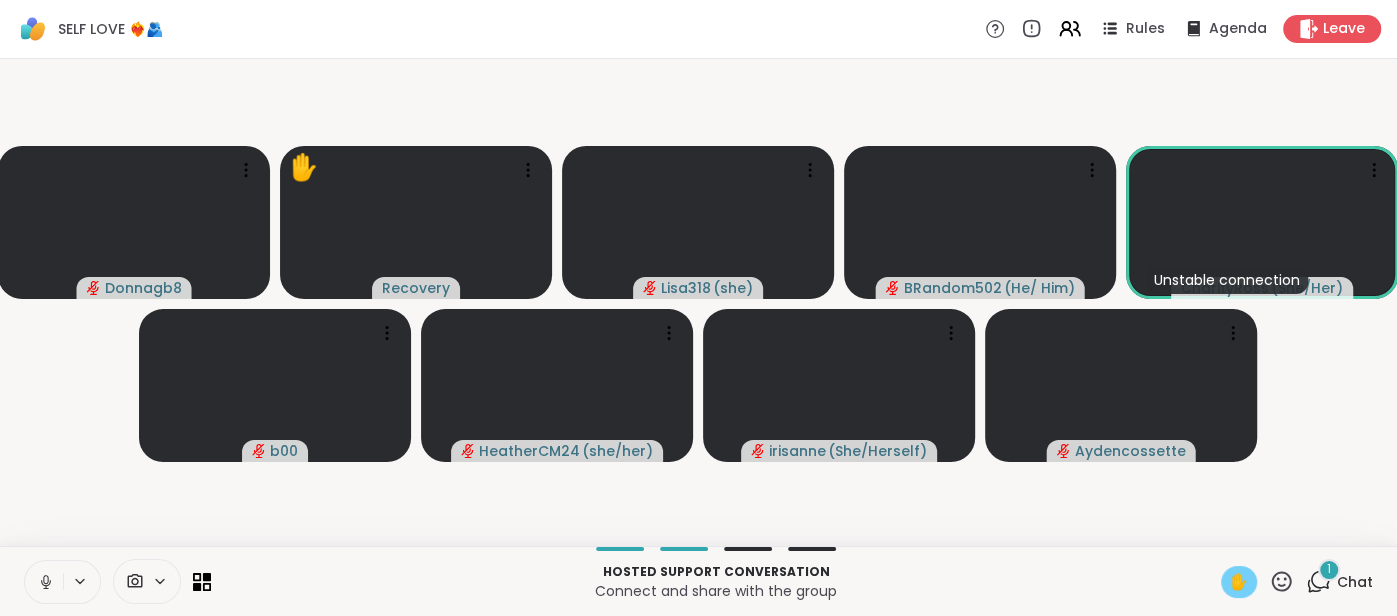 click 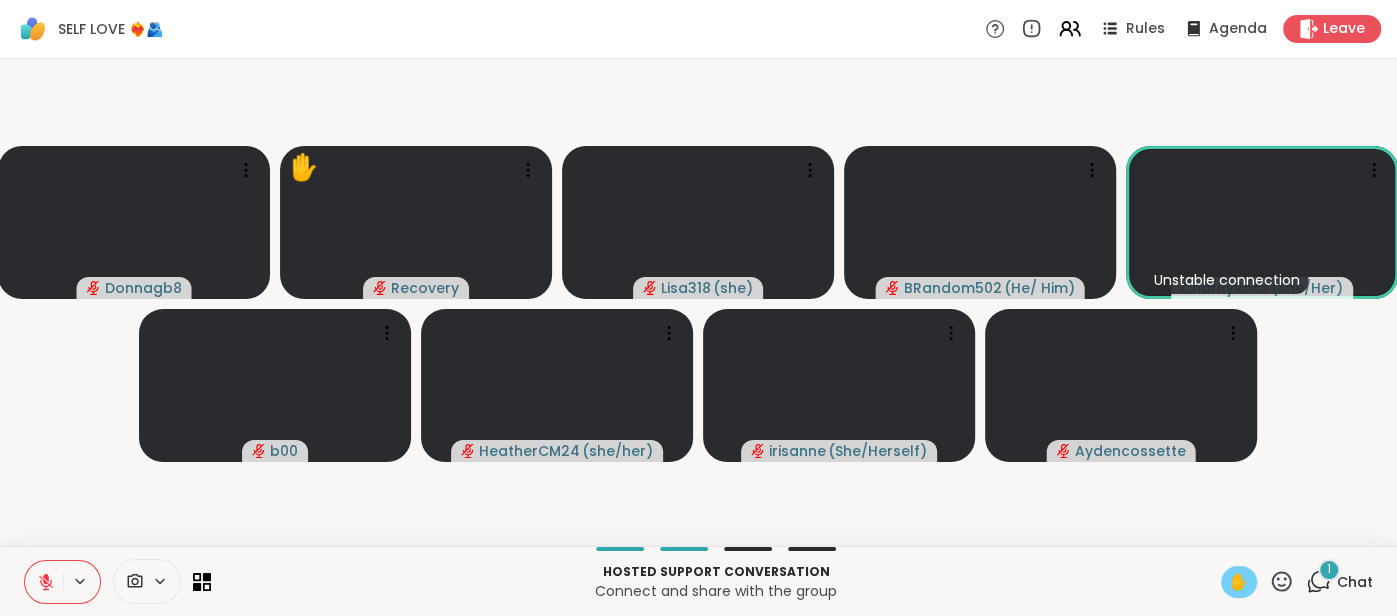 click on "✋" at bounding box center [1239, 582] 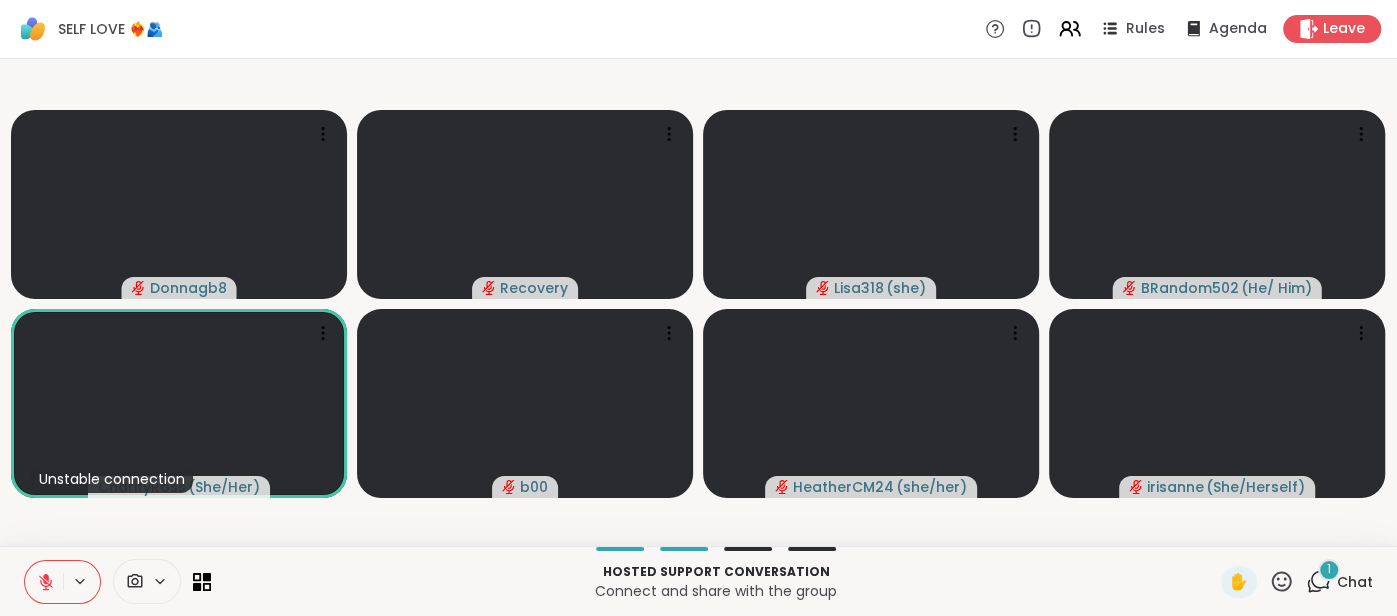 click on "Chat" at bounding box center [1355, 582] 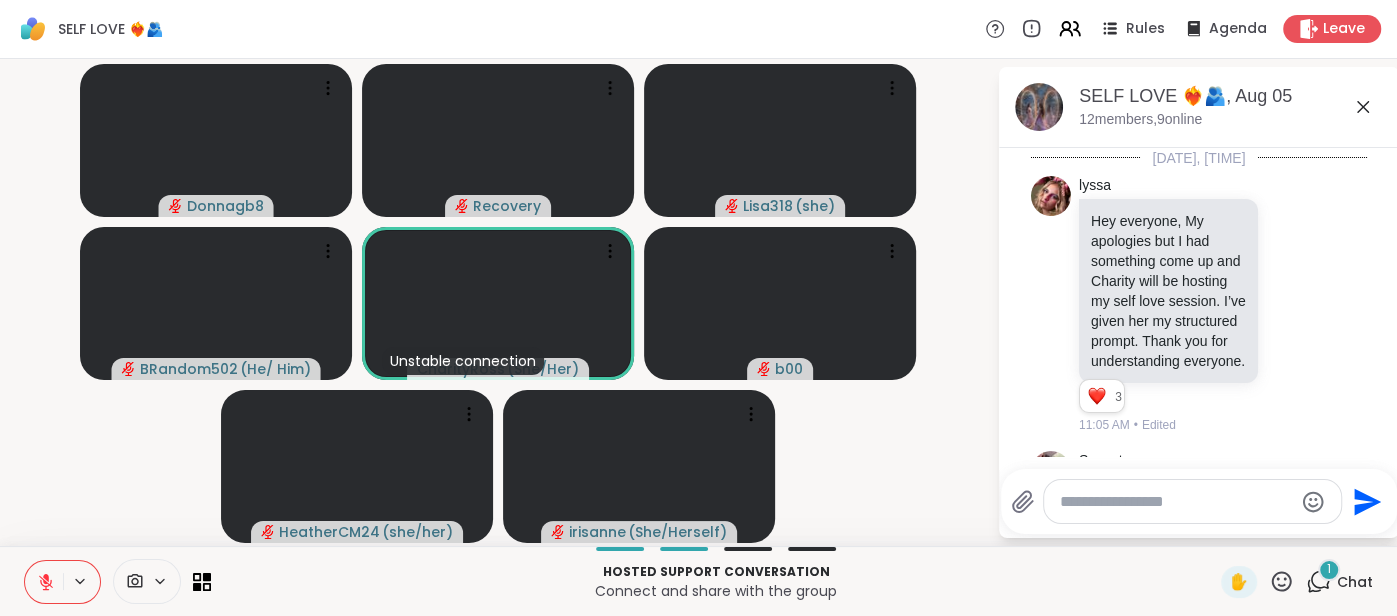 scroll, scrollTop: 1995, scrollLeft: 0, axis: vertical 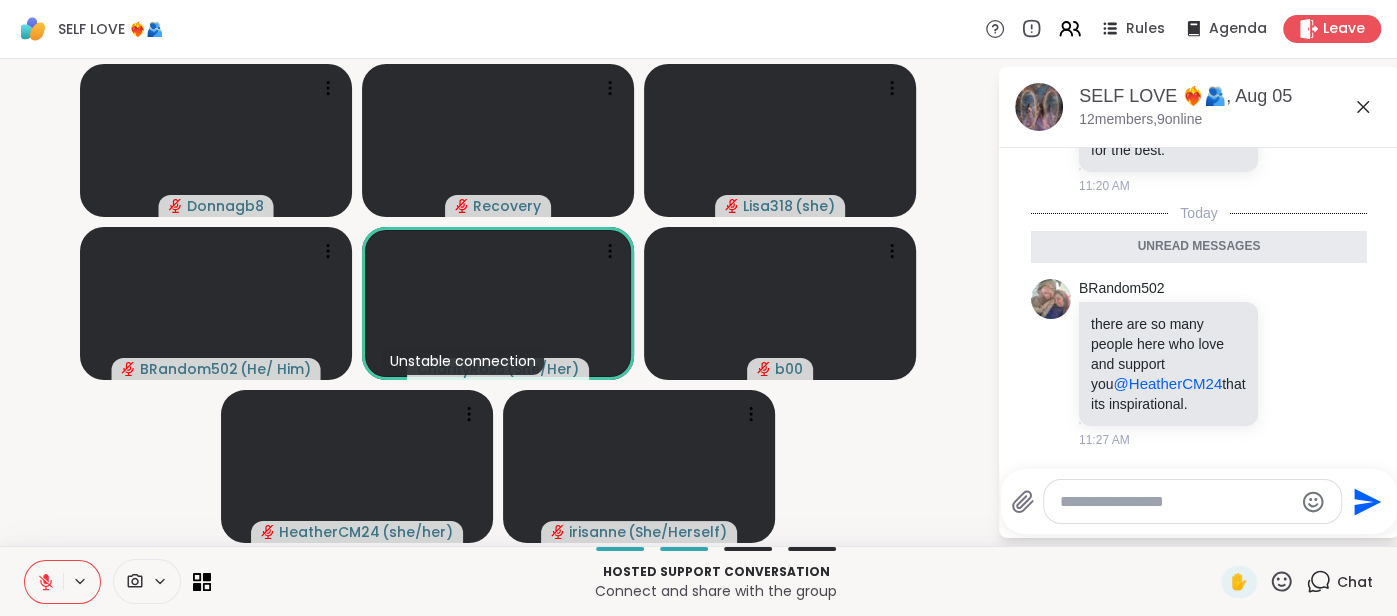 click at bounding box center (1176, 502) 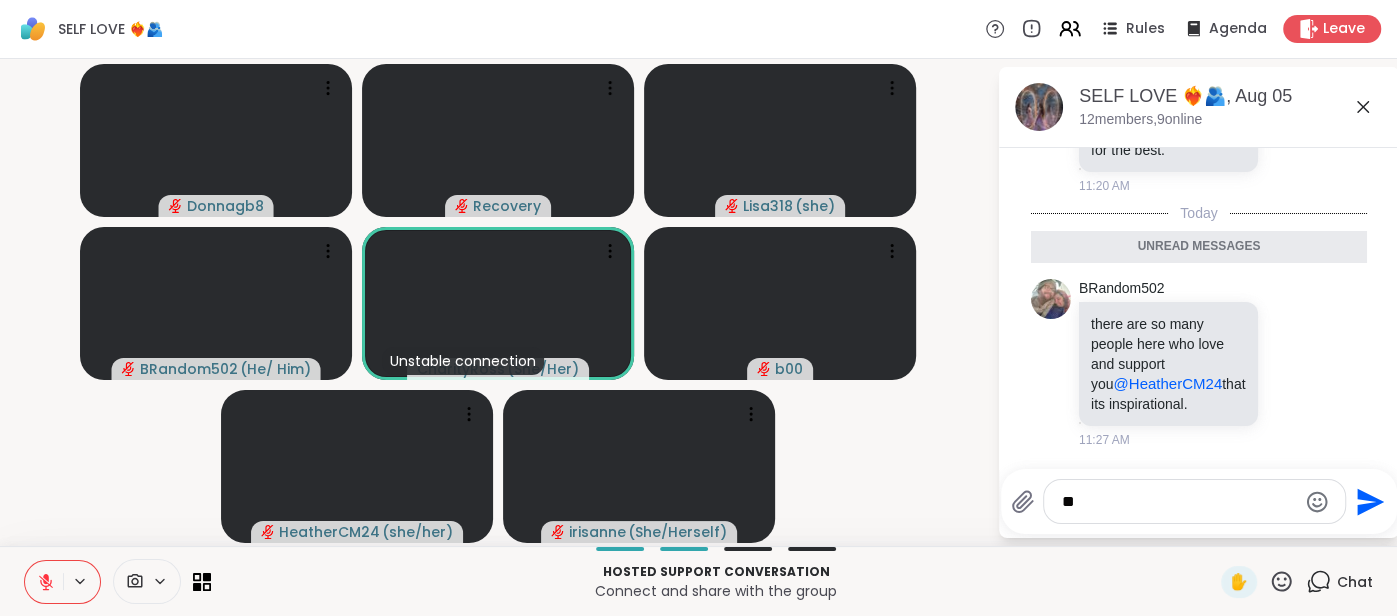 type on "***" 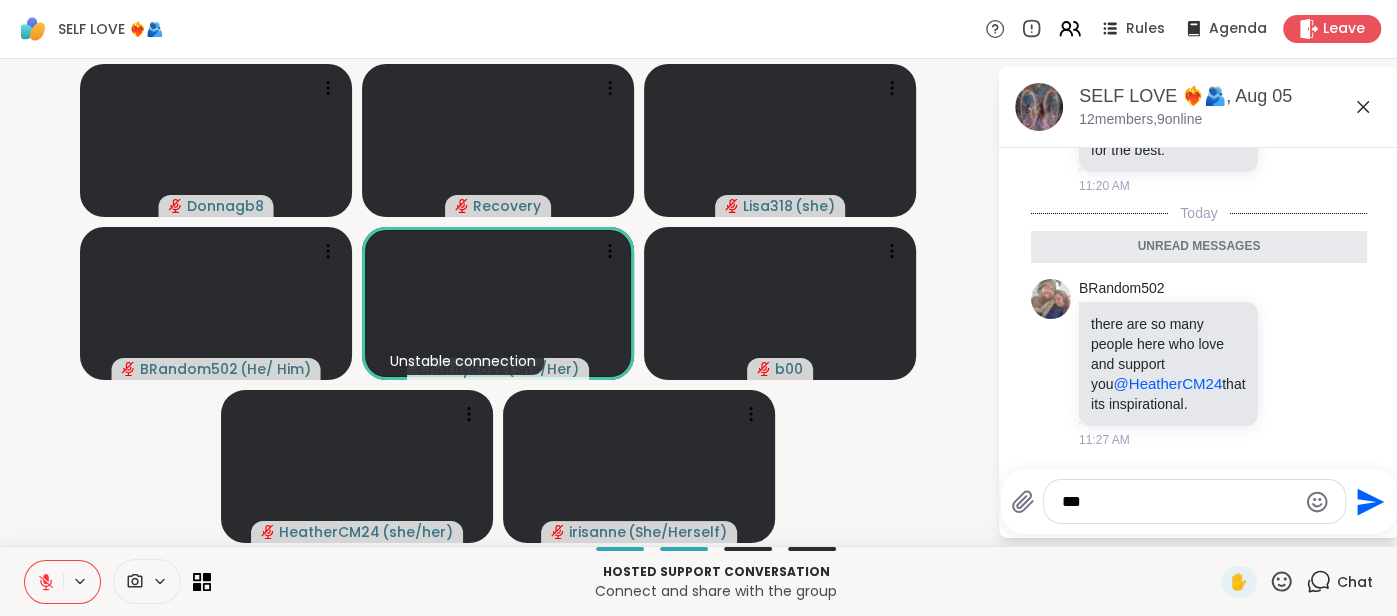type 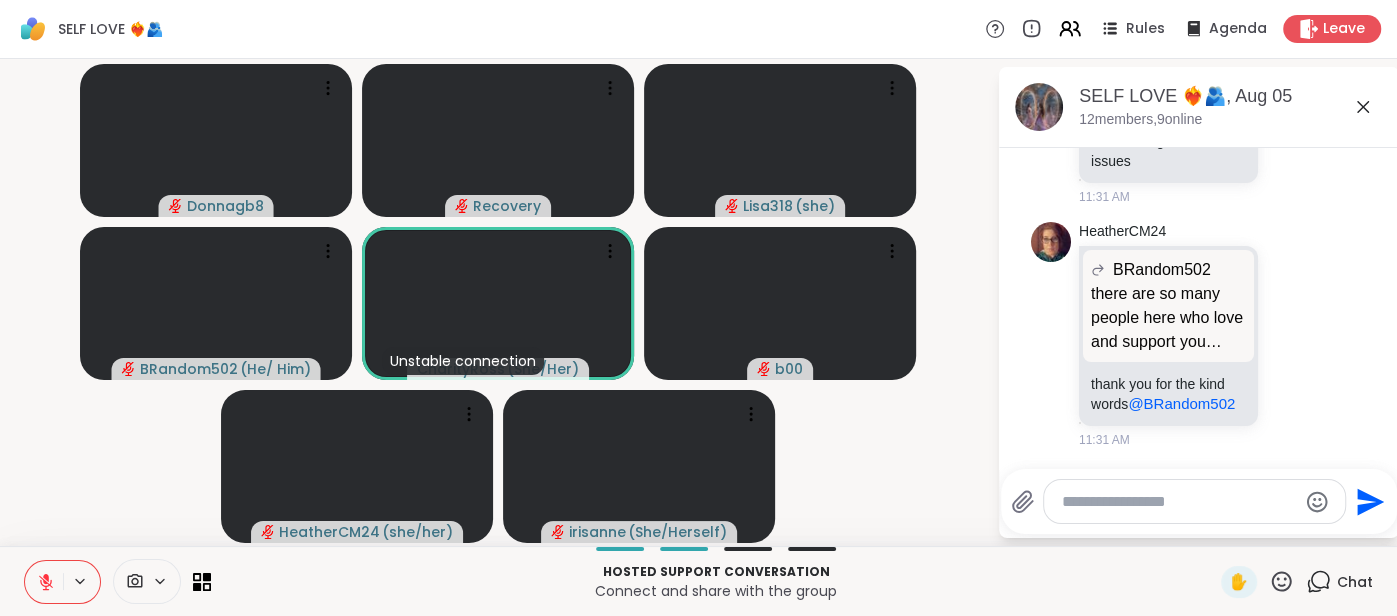 scroll, scrollTop: 2480, scrollLeft: 0, axis: vertical 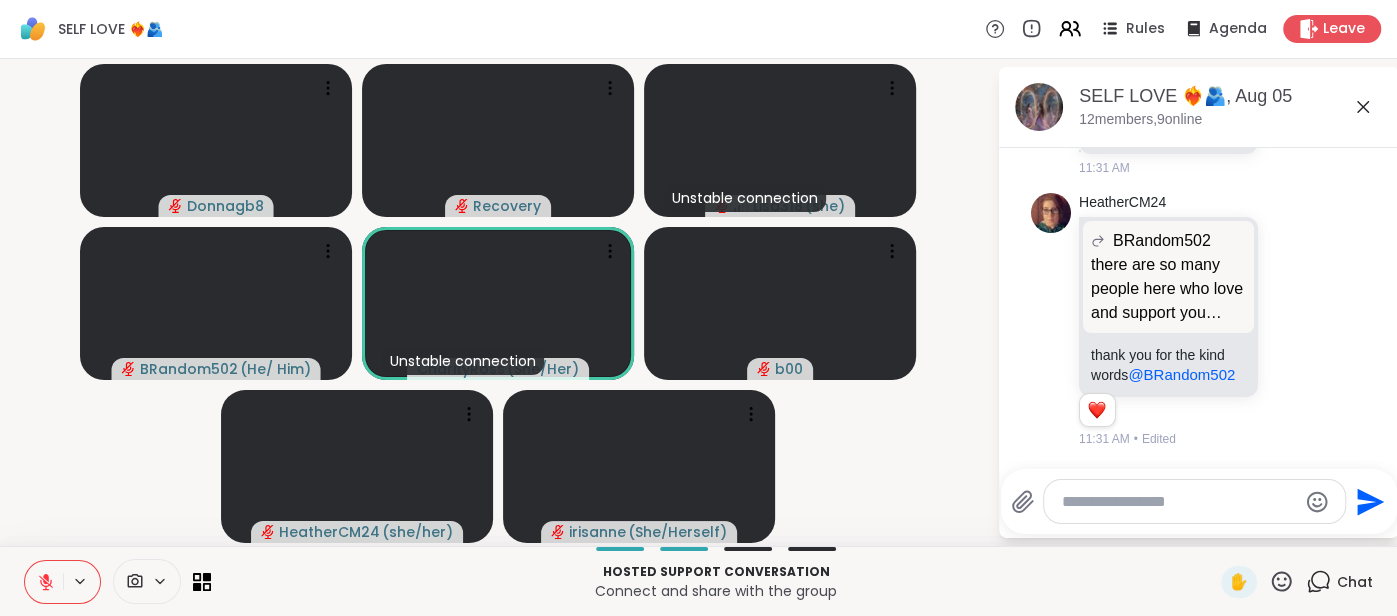 click 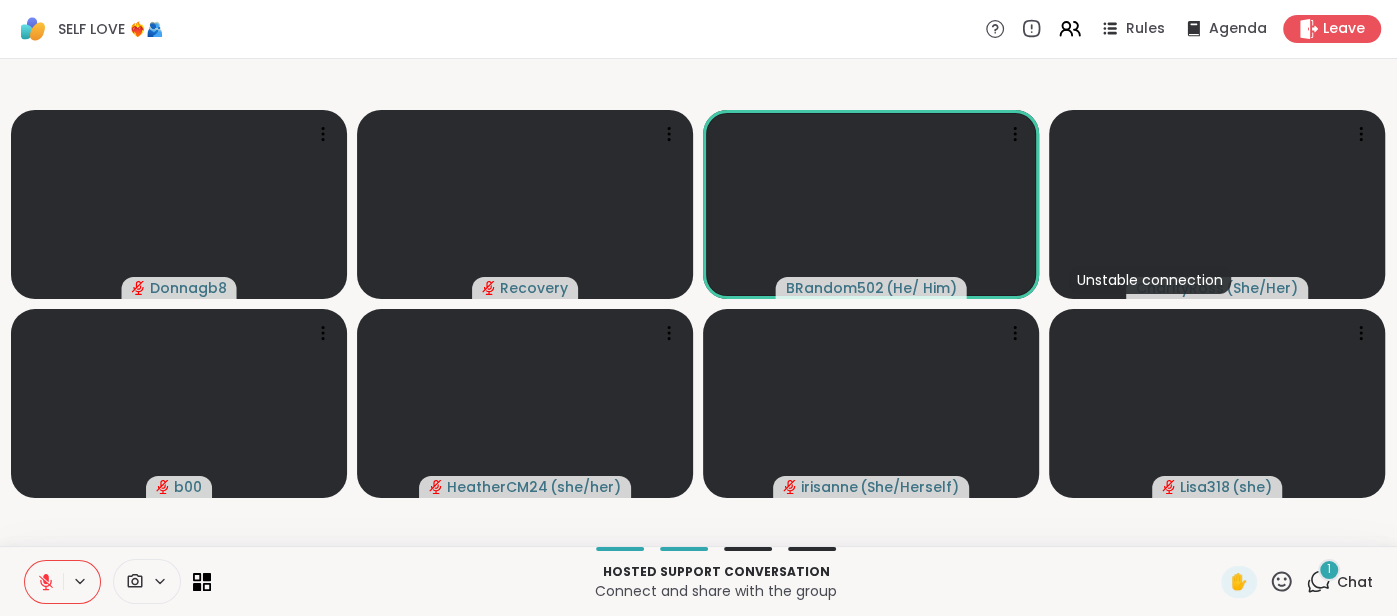 click on "✋" at bounding box center (1239, 582) 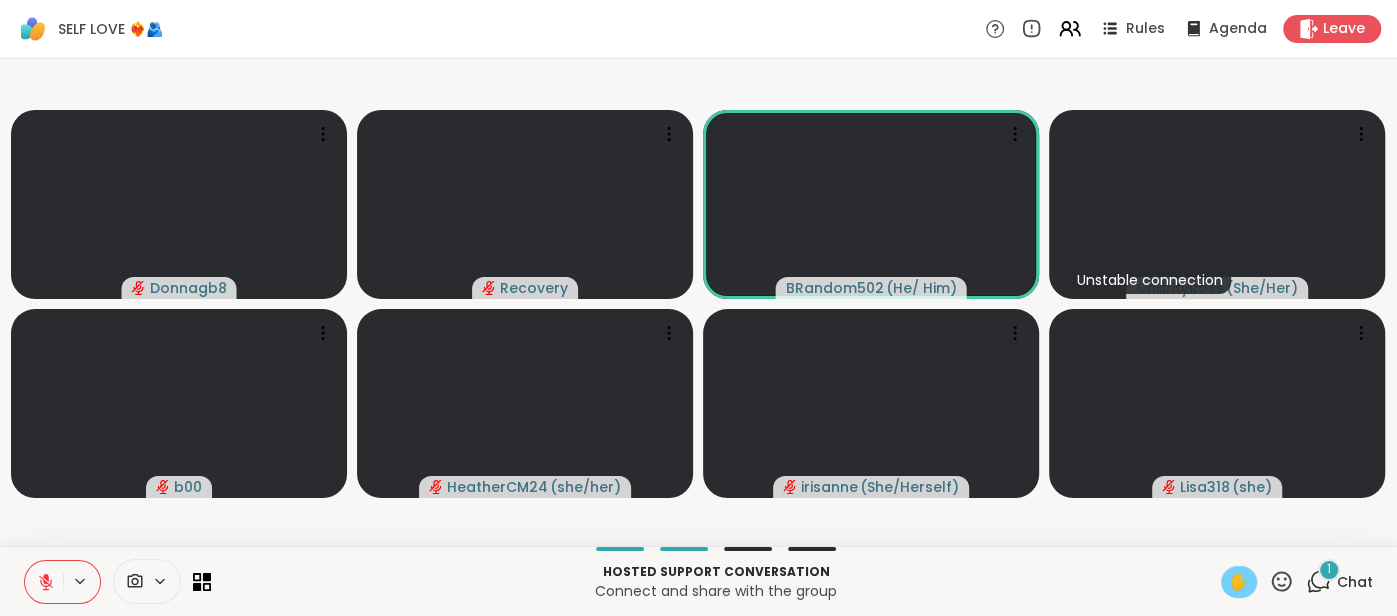 click on "✋" at bounding box center (1239, 582) 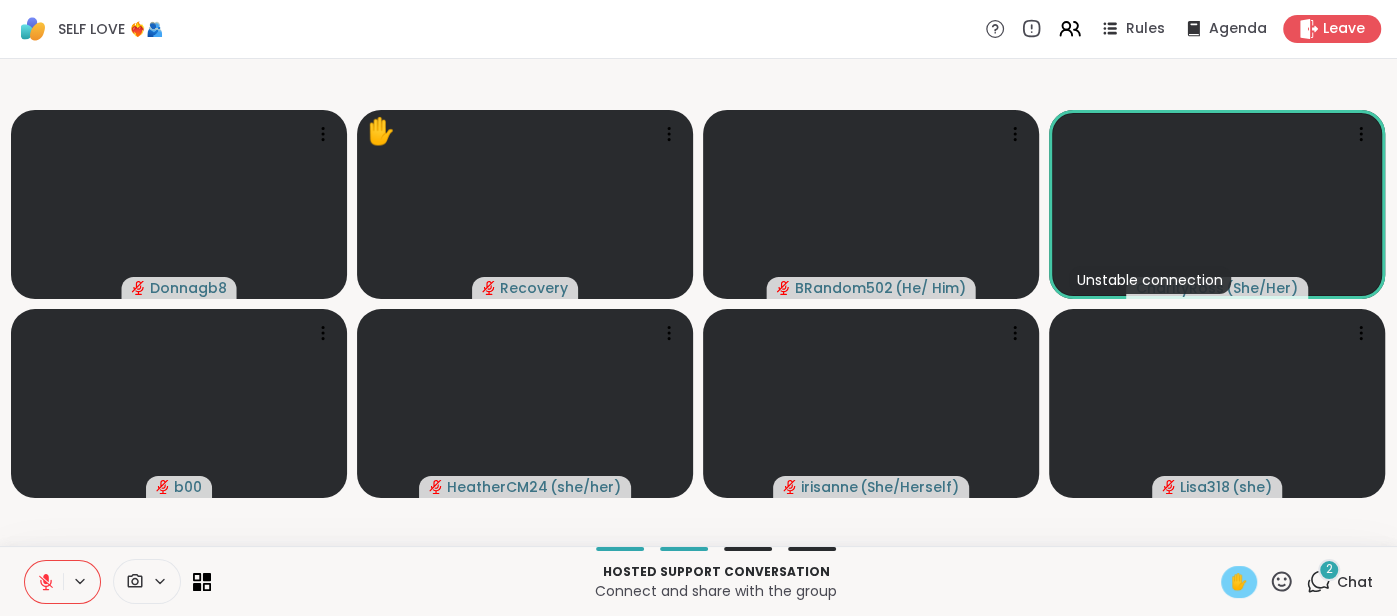 click at bounding box center [44, 582] 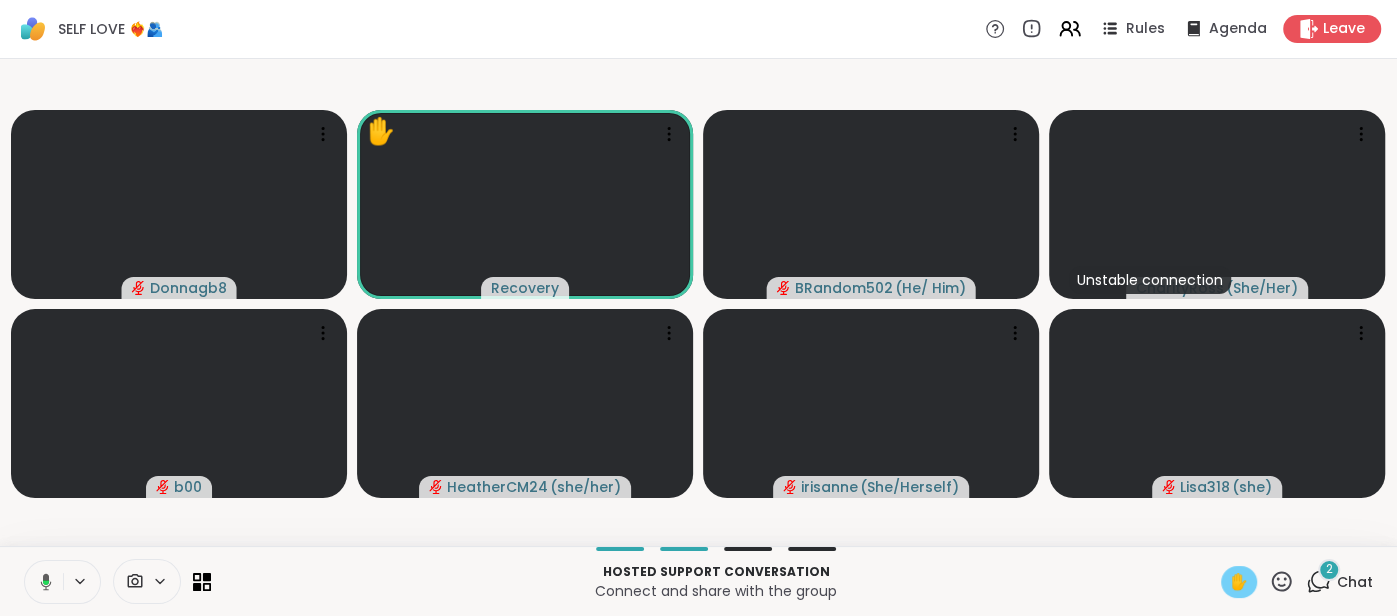 click 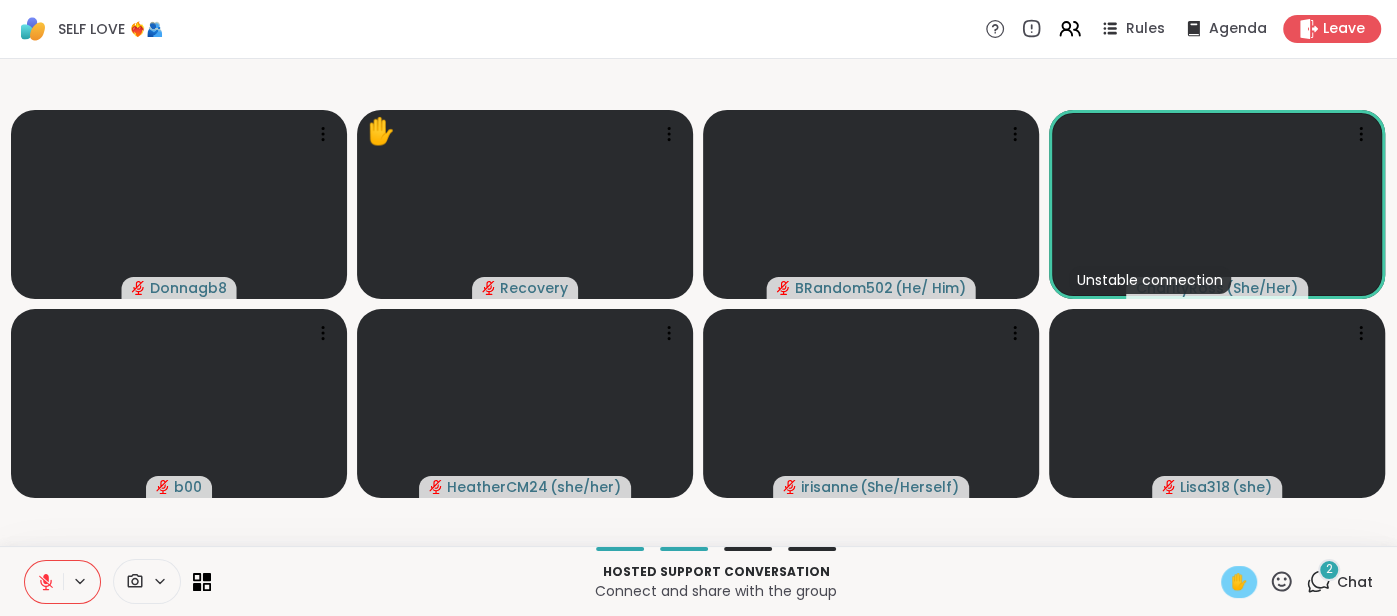click on "Chat" at bounding box center (1355, 582) 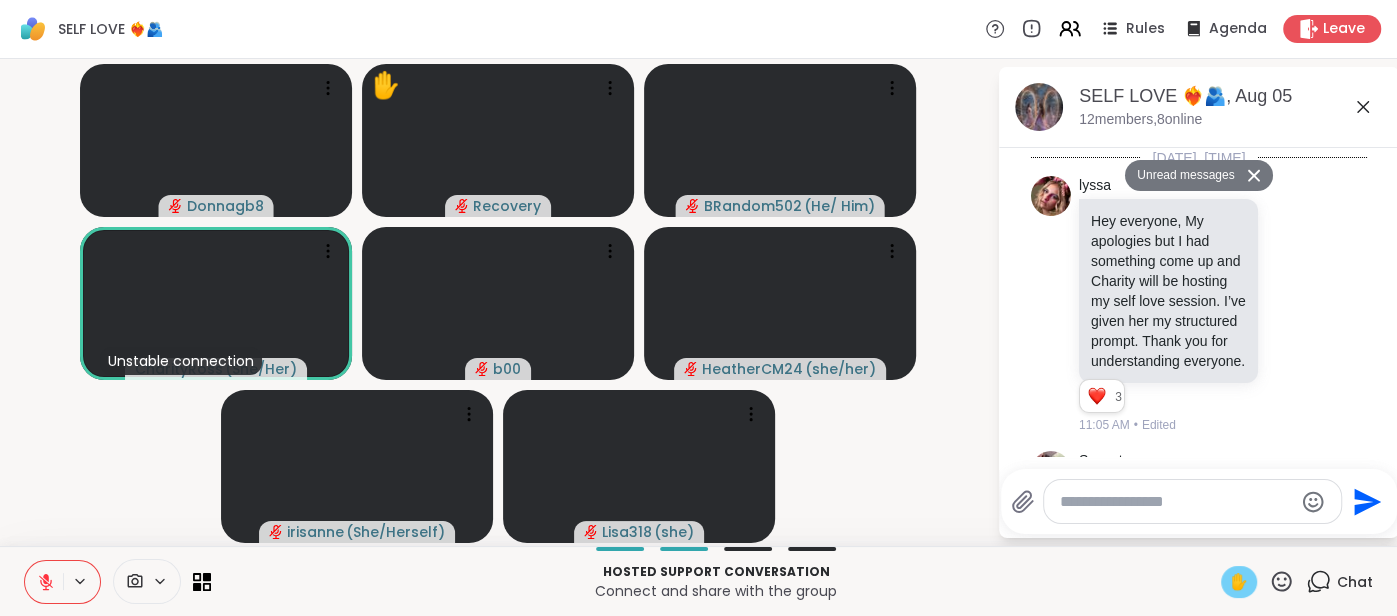 scroll, scrollTop: 3133, scrollLeft: 0, axis: vertical 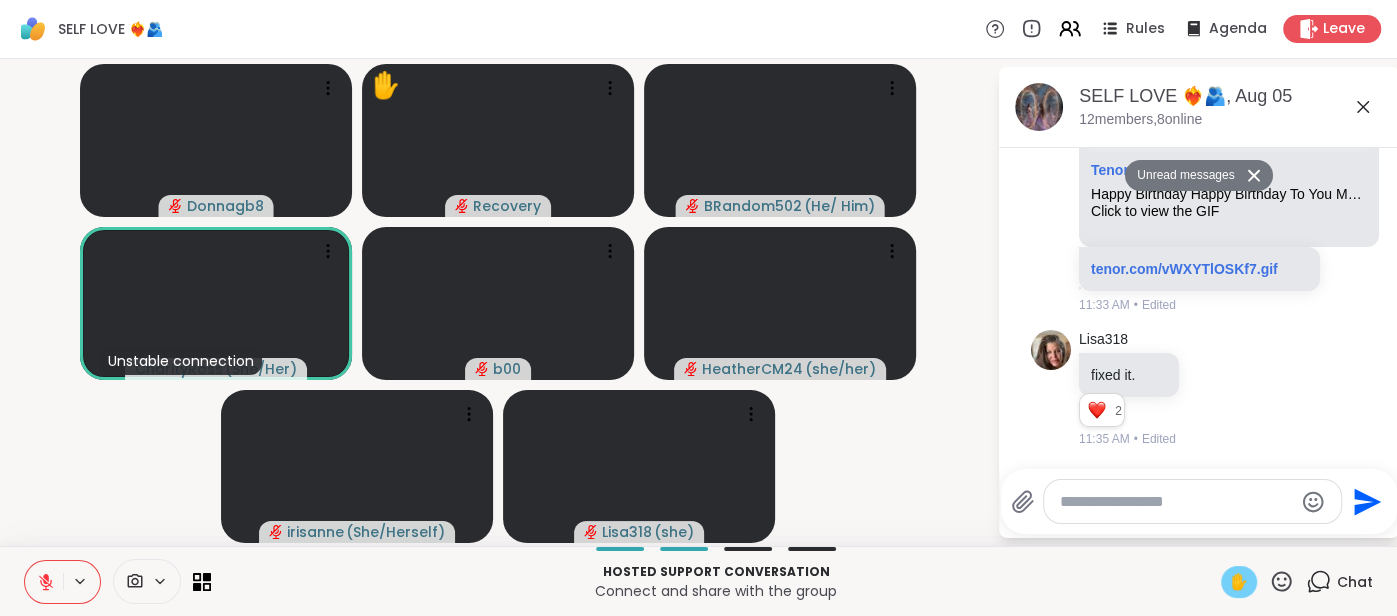 click 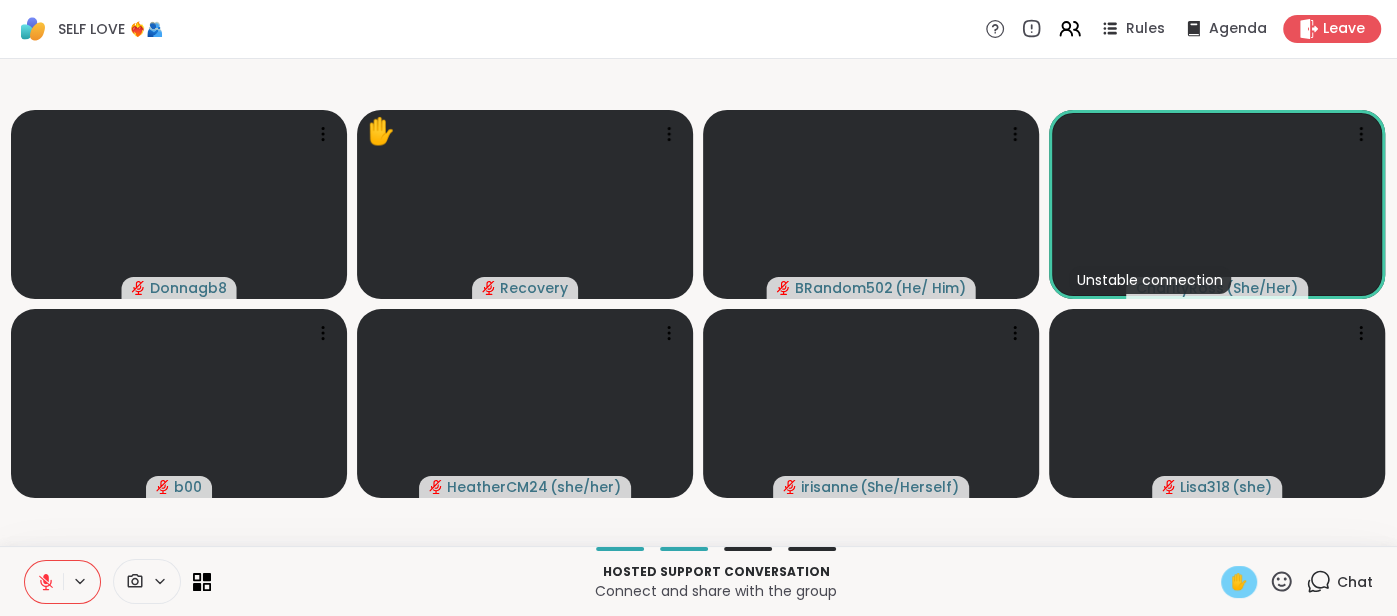 click at bounding box center [44, 582] 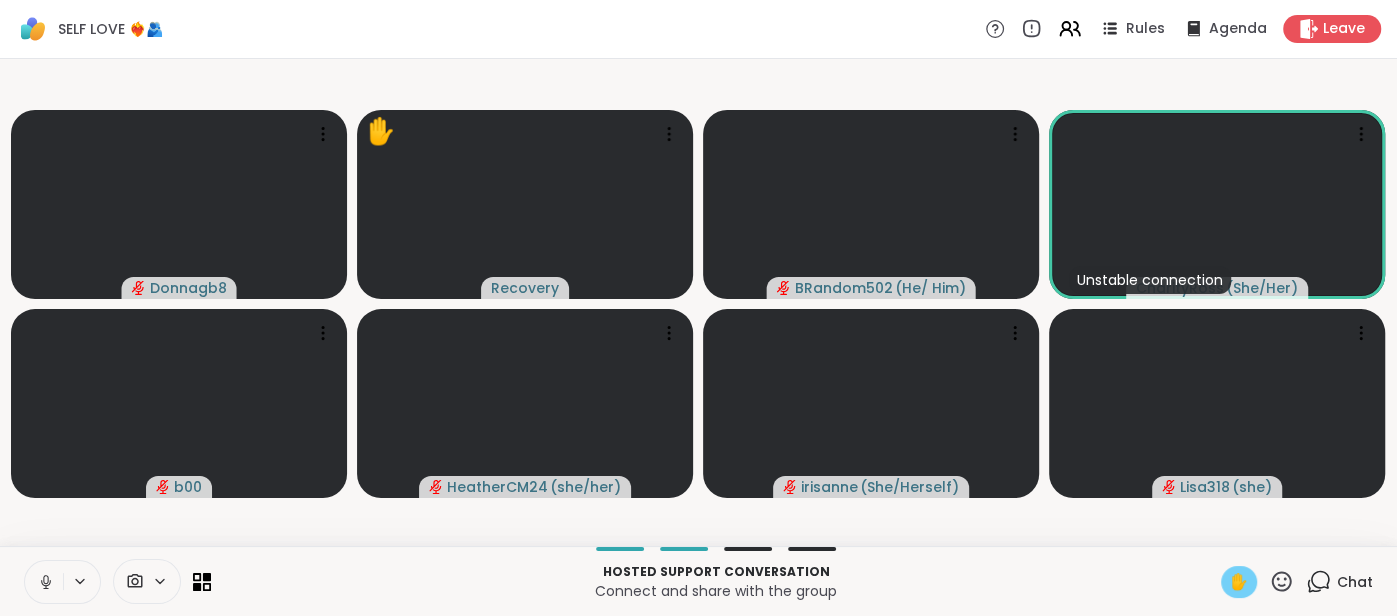 click 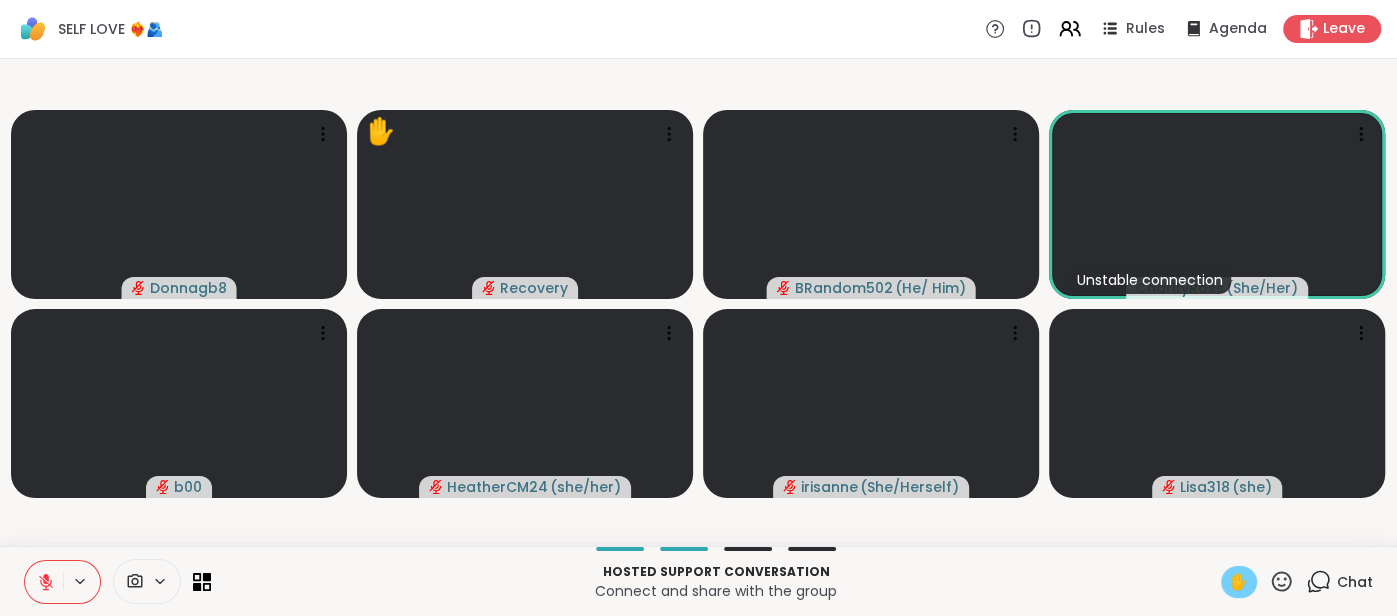 click on "✋" at bounding box center (1239, 582) 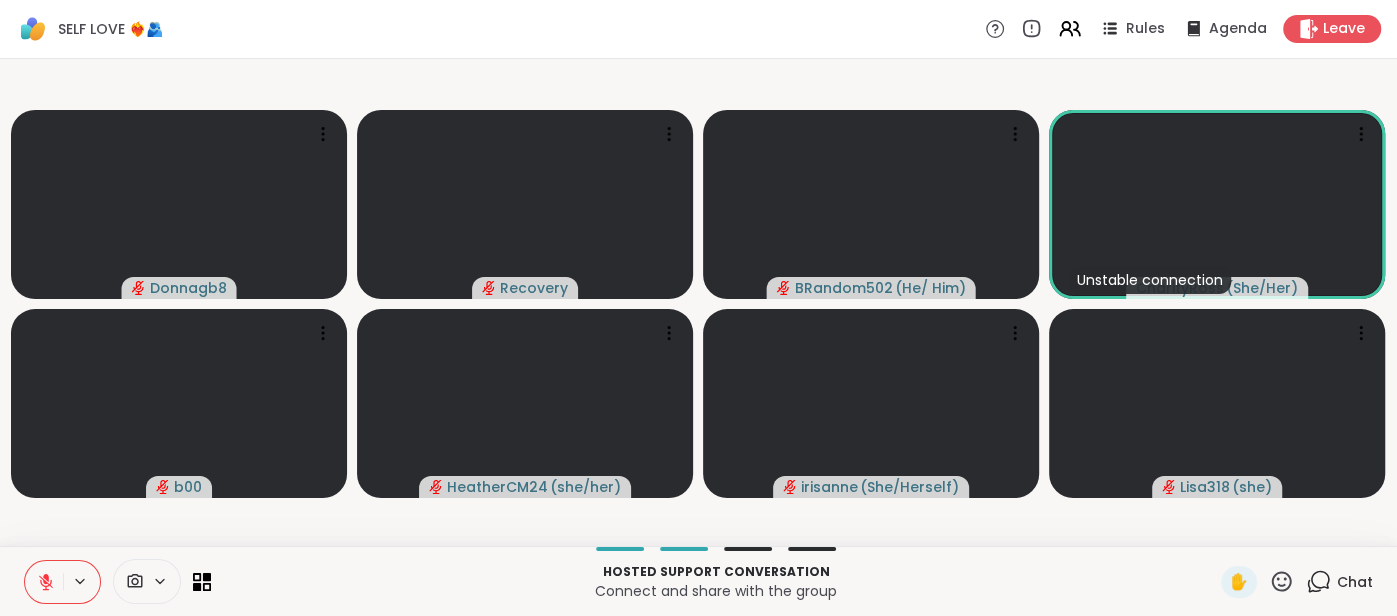 click at bounding box center (44, 582) 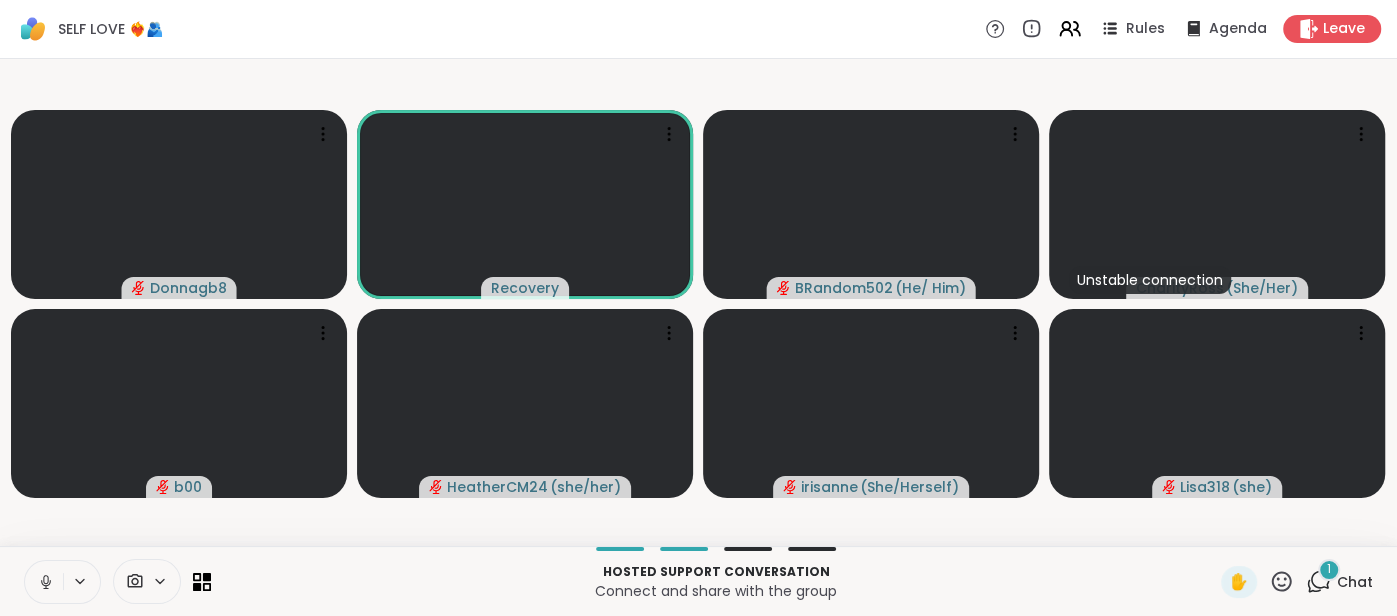 click at bounding box center (44, 582) 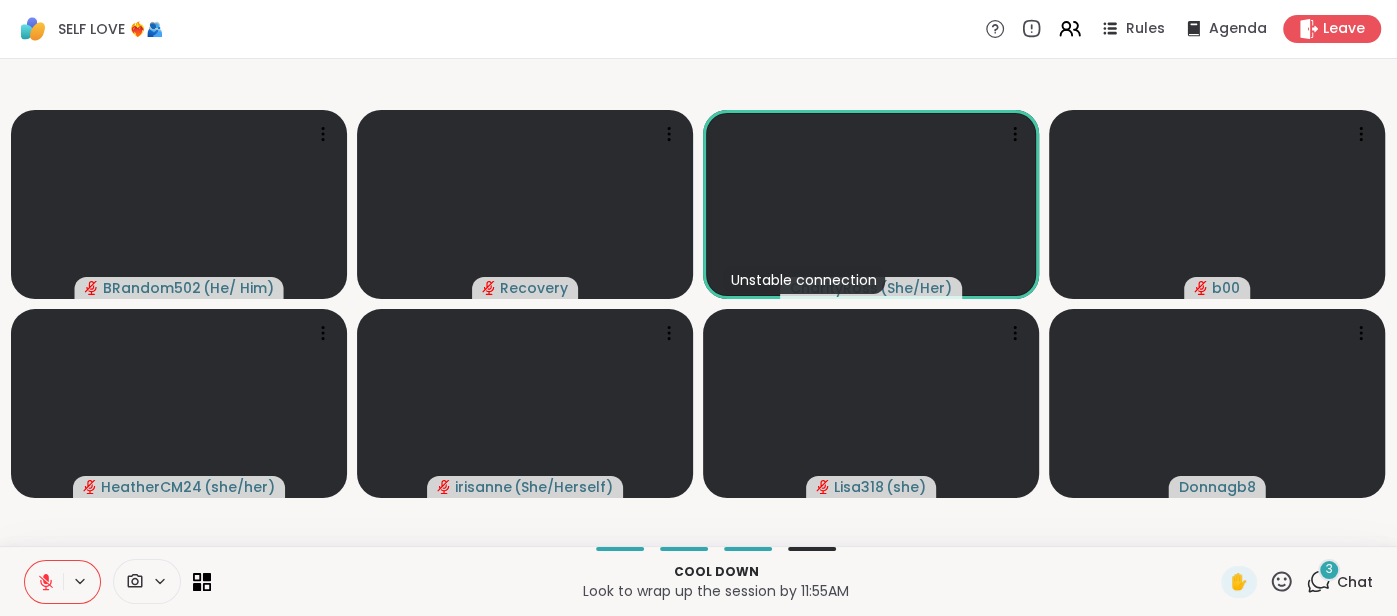 click on "Chat" at bounding box center [1355, 582] 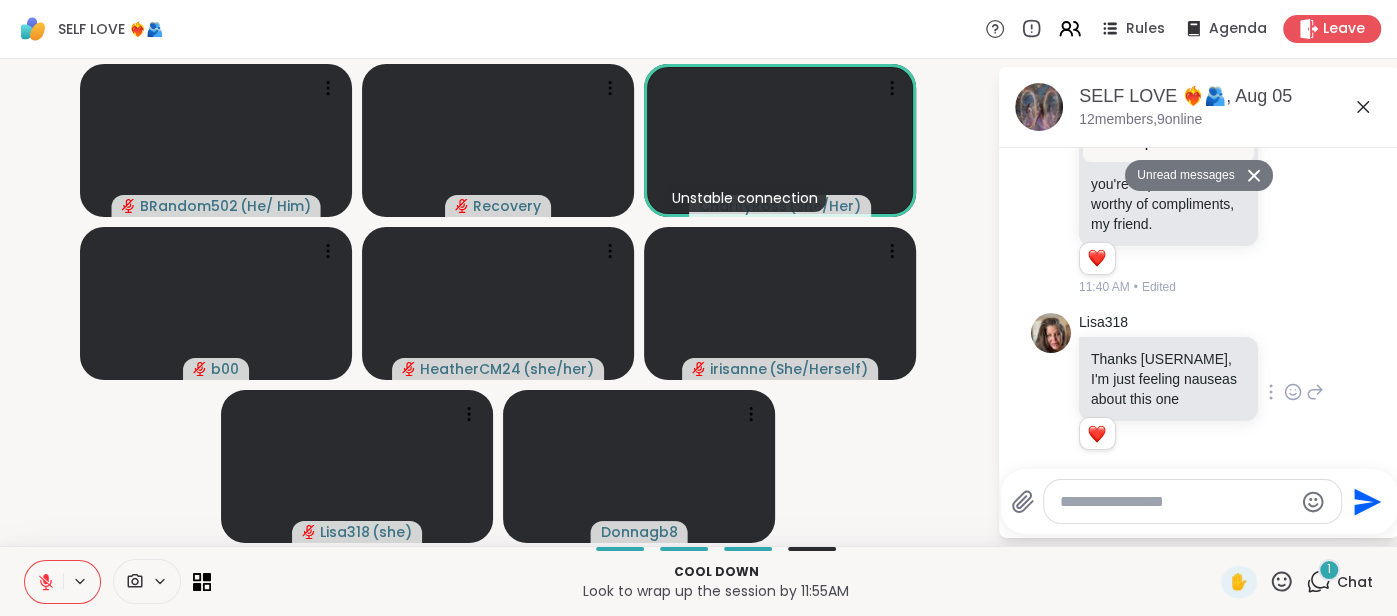 scroll, scrollTop: 3838, scrollLeft: 0, axis: vertical 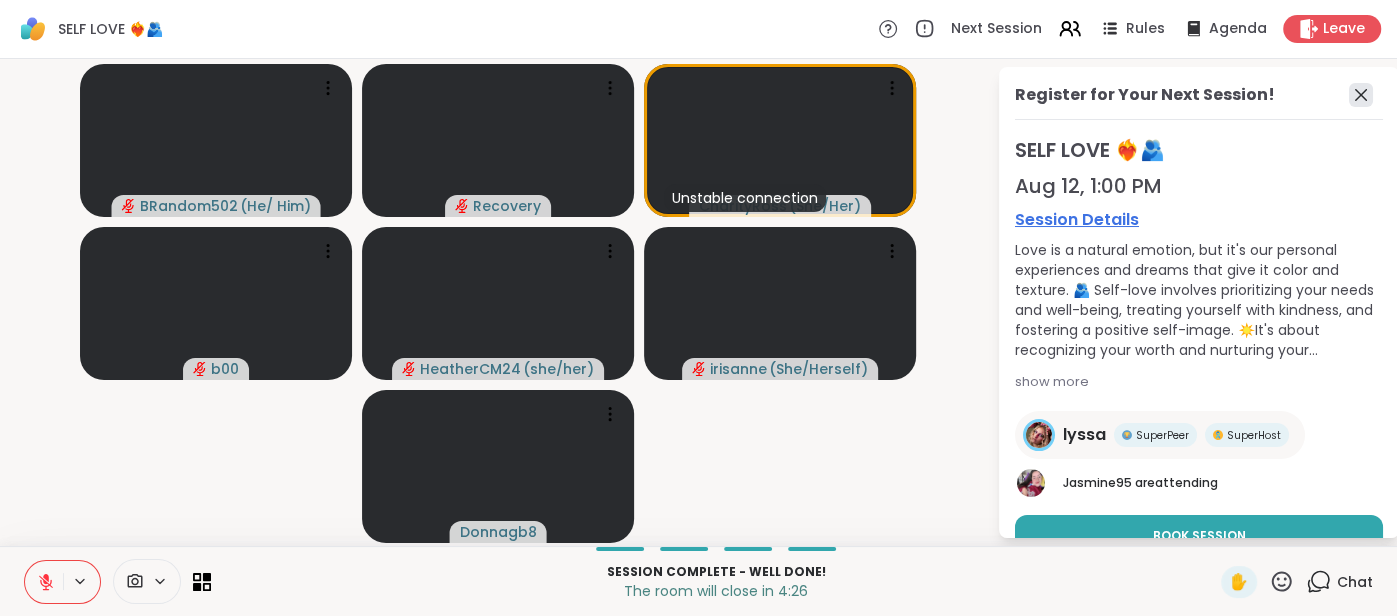 click 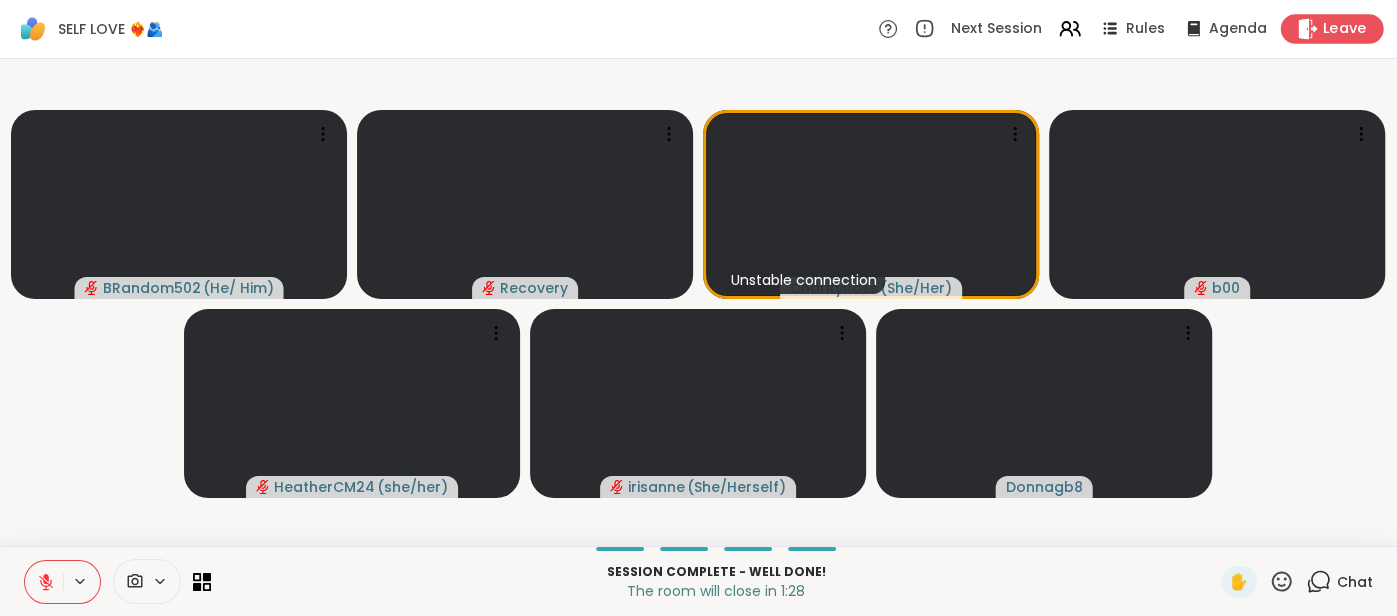 click on "Leave" at bounding box center [1332, 28] 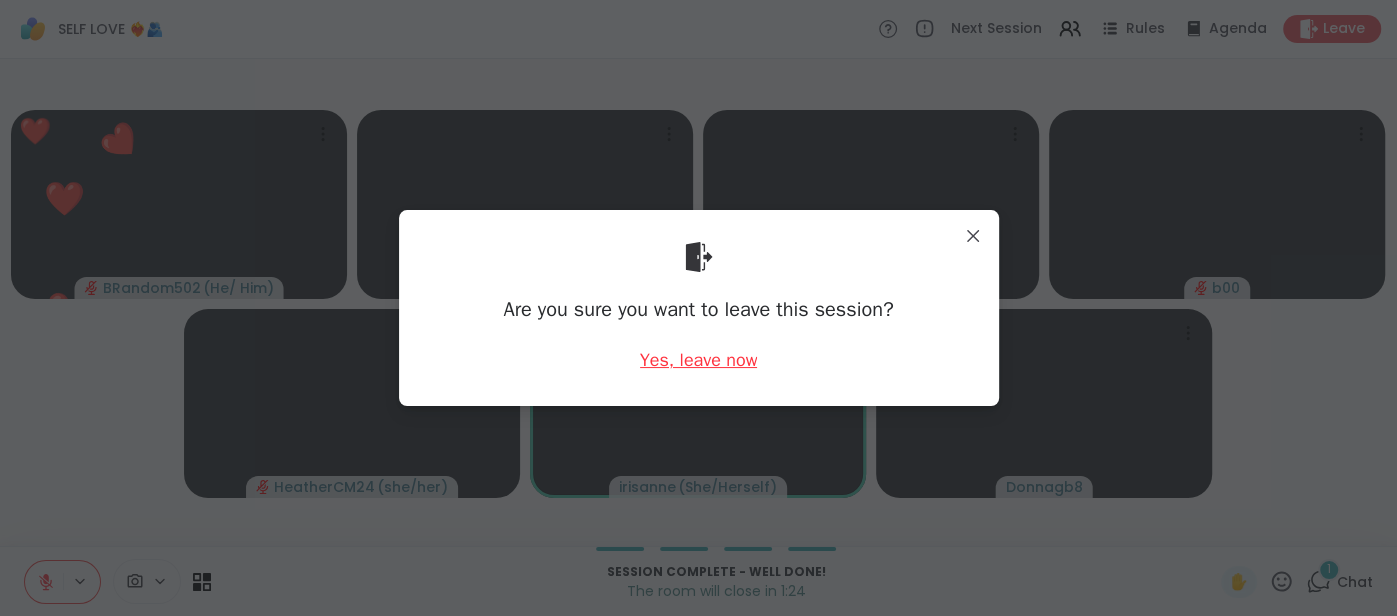 click on "Yes, leave now" at bounding box center (699, 360) 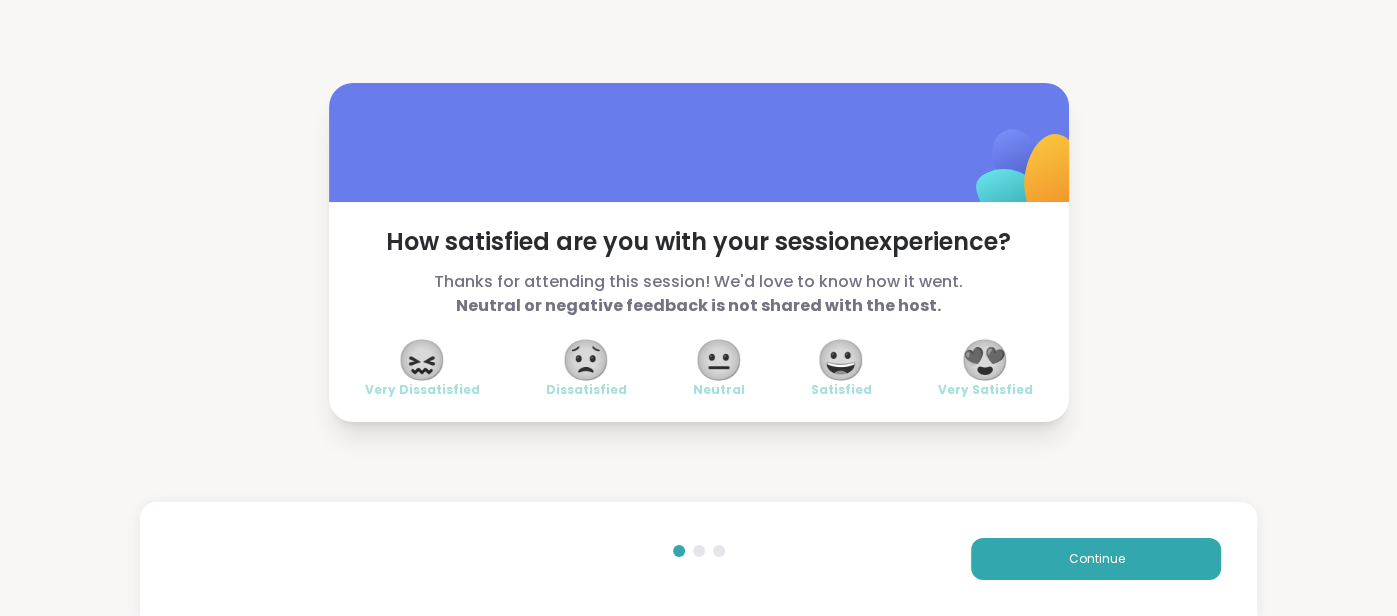 click on "😍" at bounding box center (985, 360) 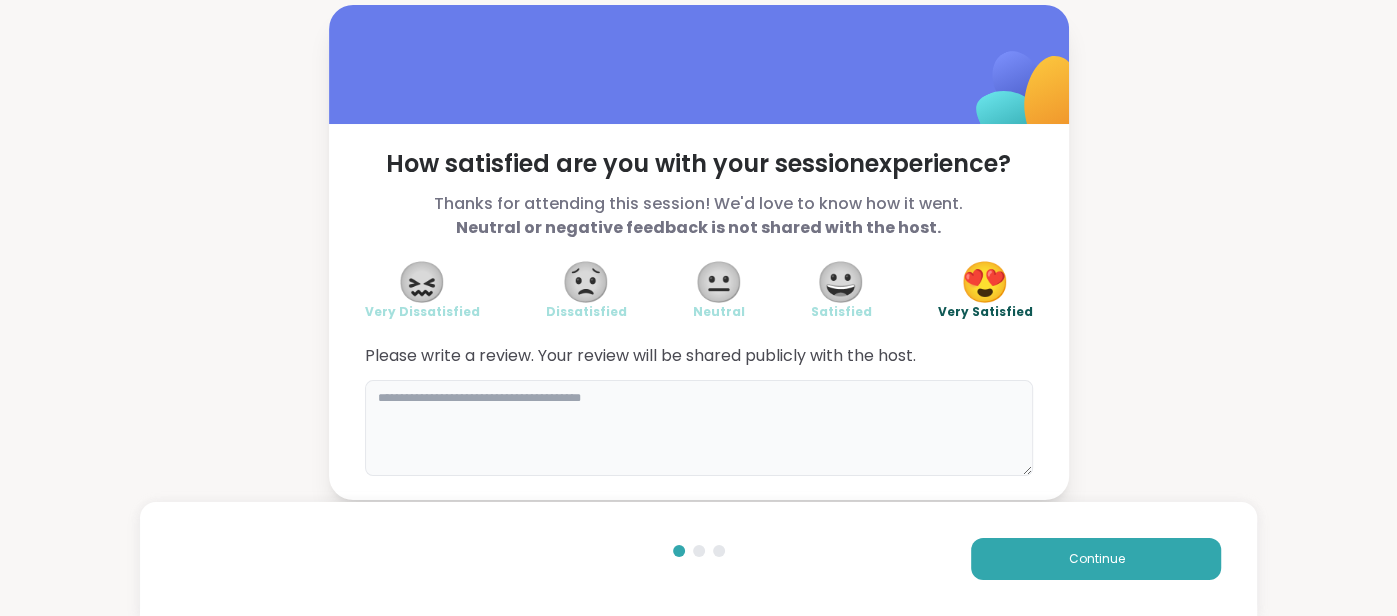 click at bounding box center [699, 428] 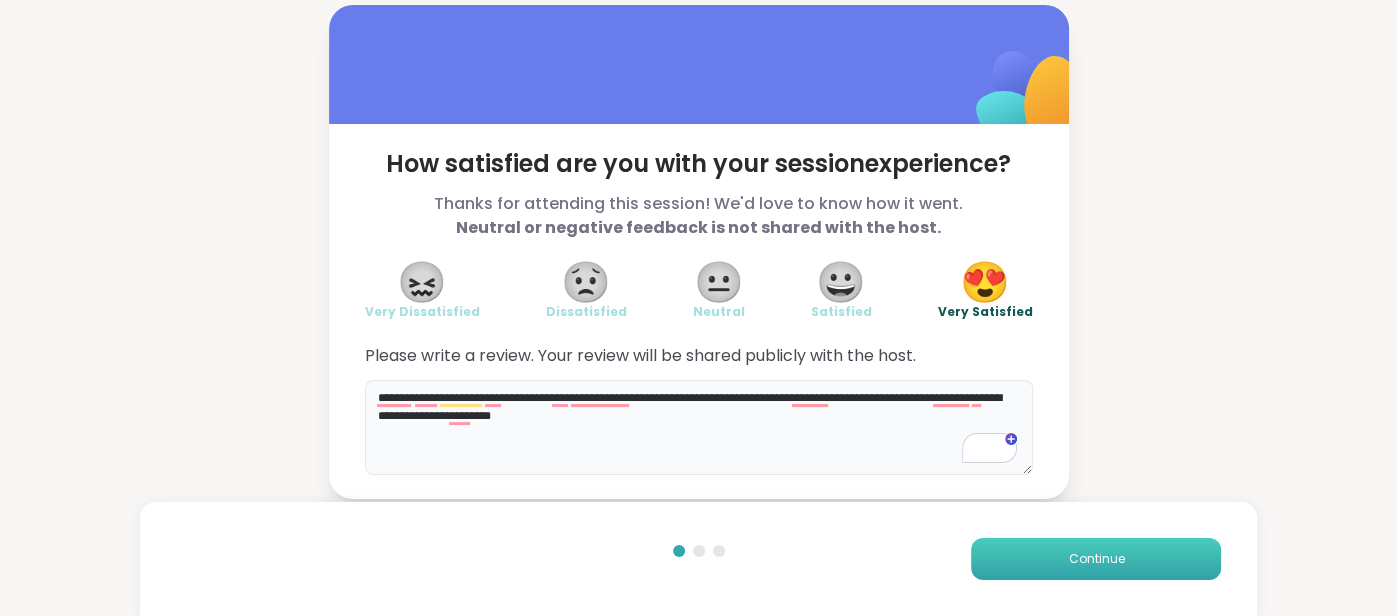 type on "**********" 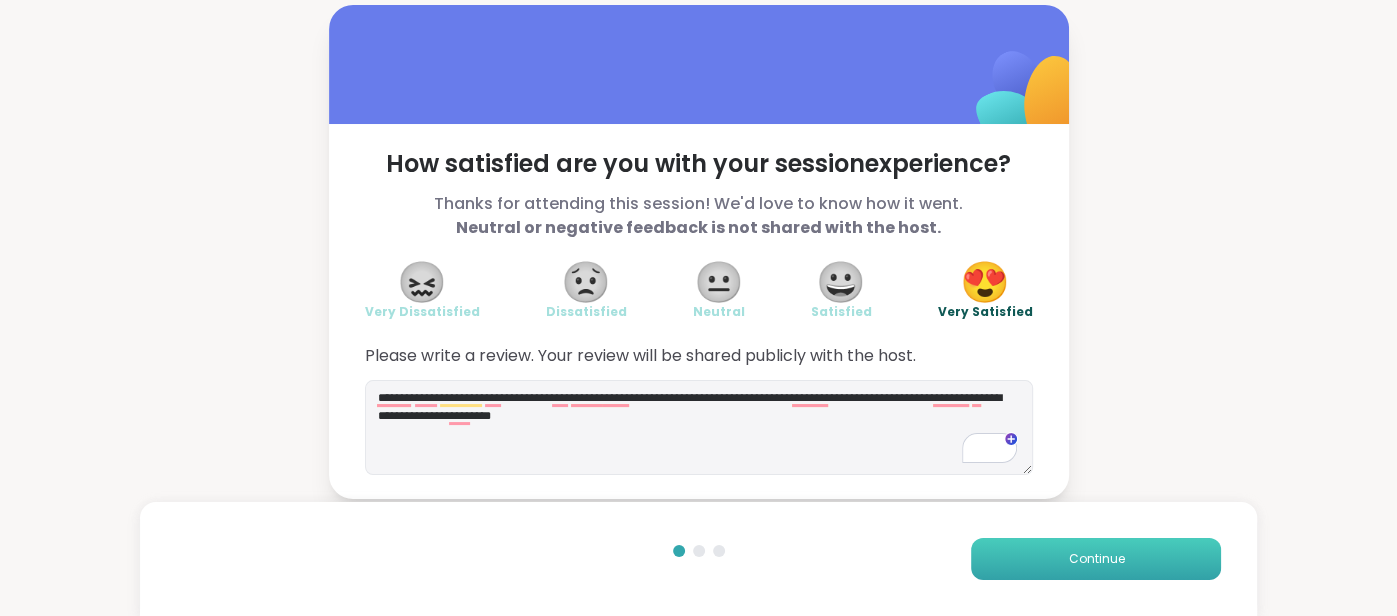 click on "Continue" at bounding box center [1096, 559] 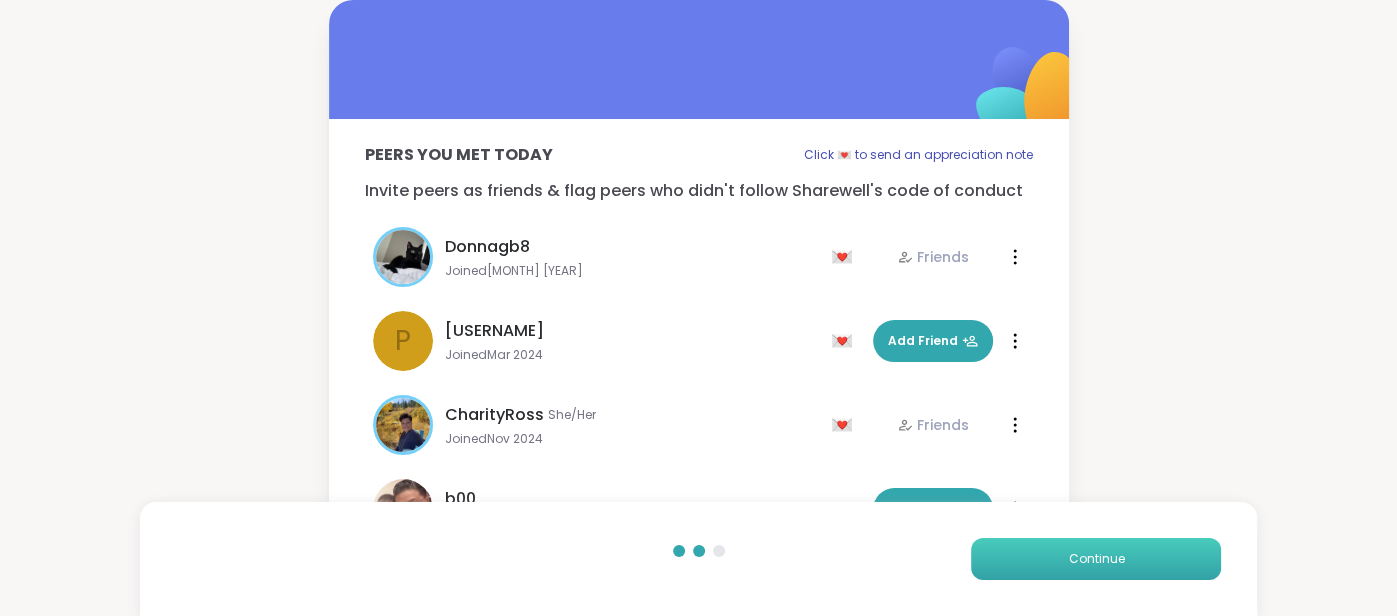 click on "Continue" at bounding box center (1096, 559) 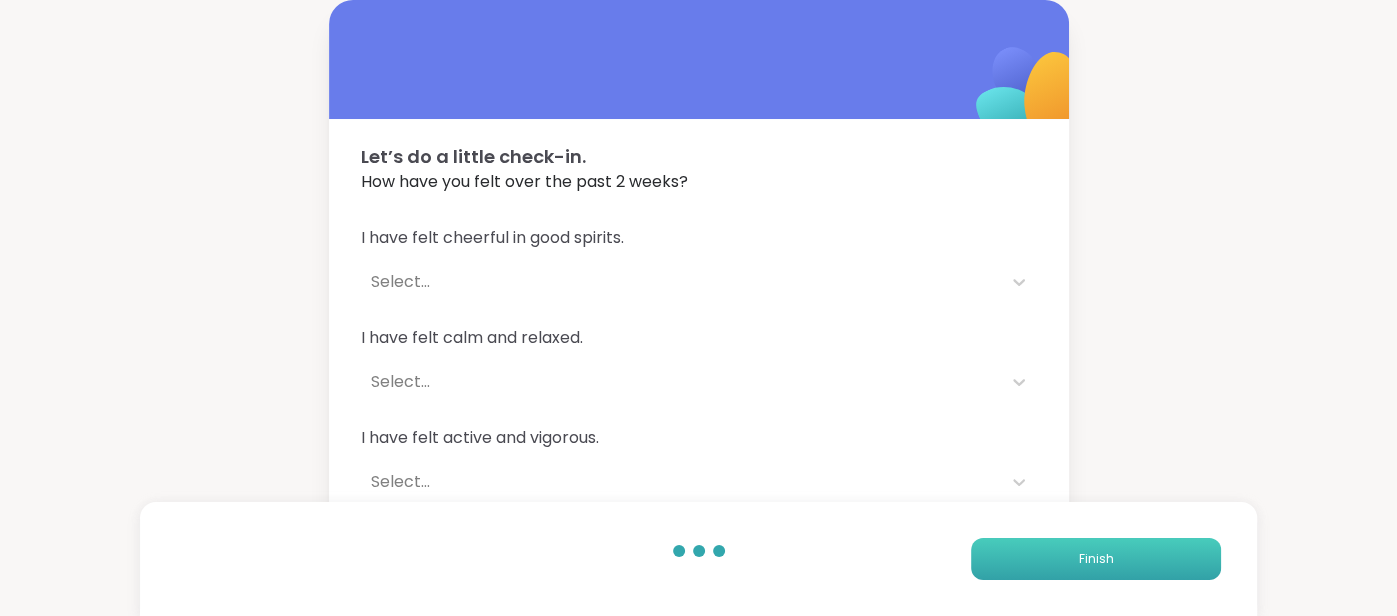 click on "Finish" at bounding box center (1096, 559) 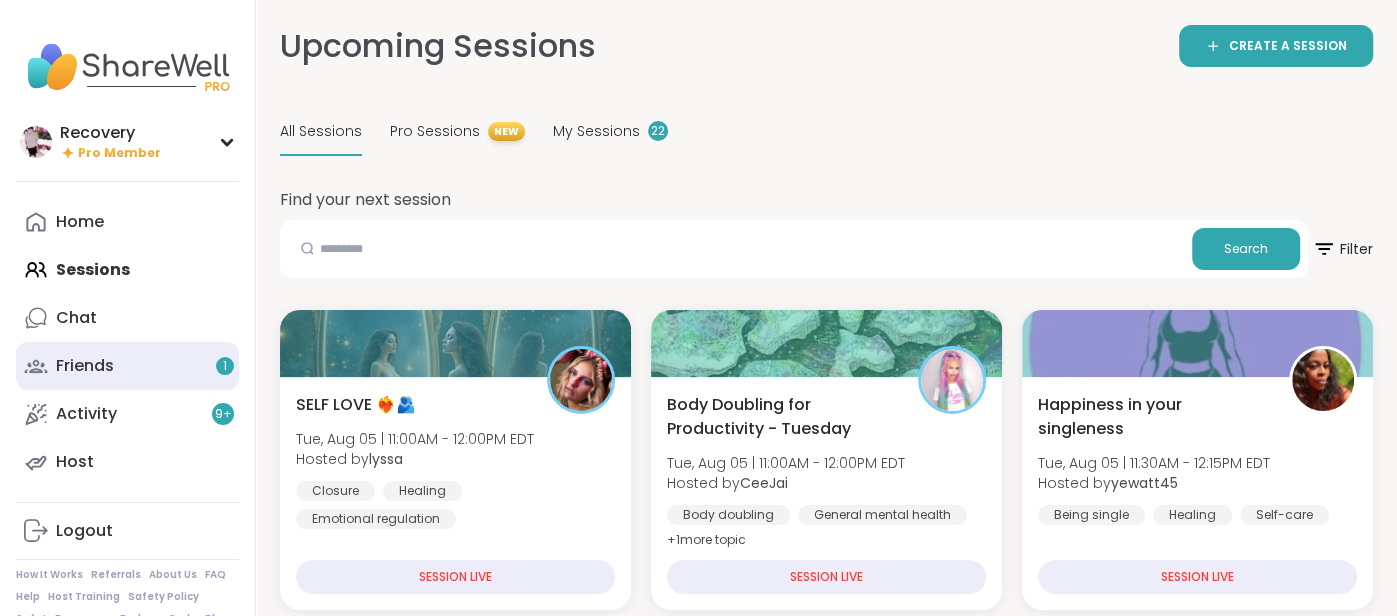 click on "Friends 1" at bounding box center (127, 366) 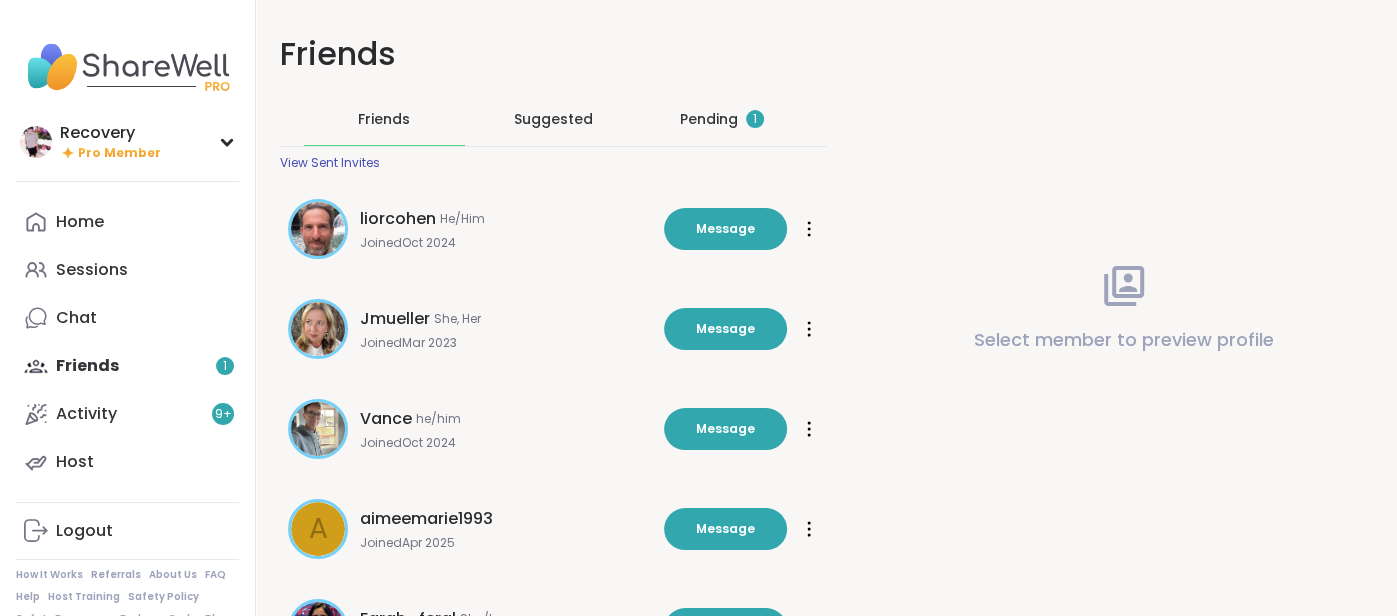 scroll, scrollTop: 0, scrollLeft: 0, axis: both 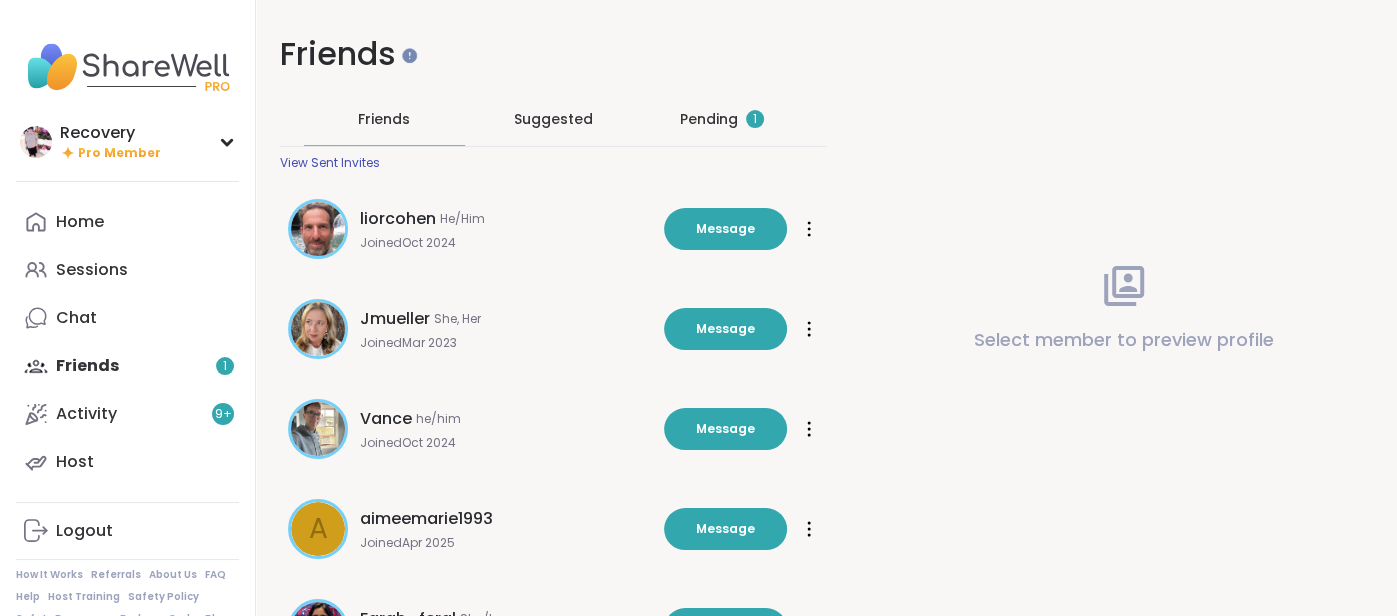 click on "Pending   1" at bounding box center [722, 119] 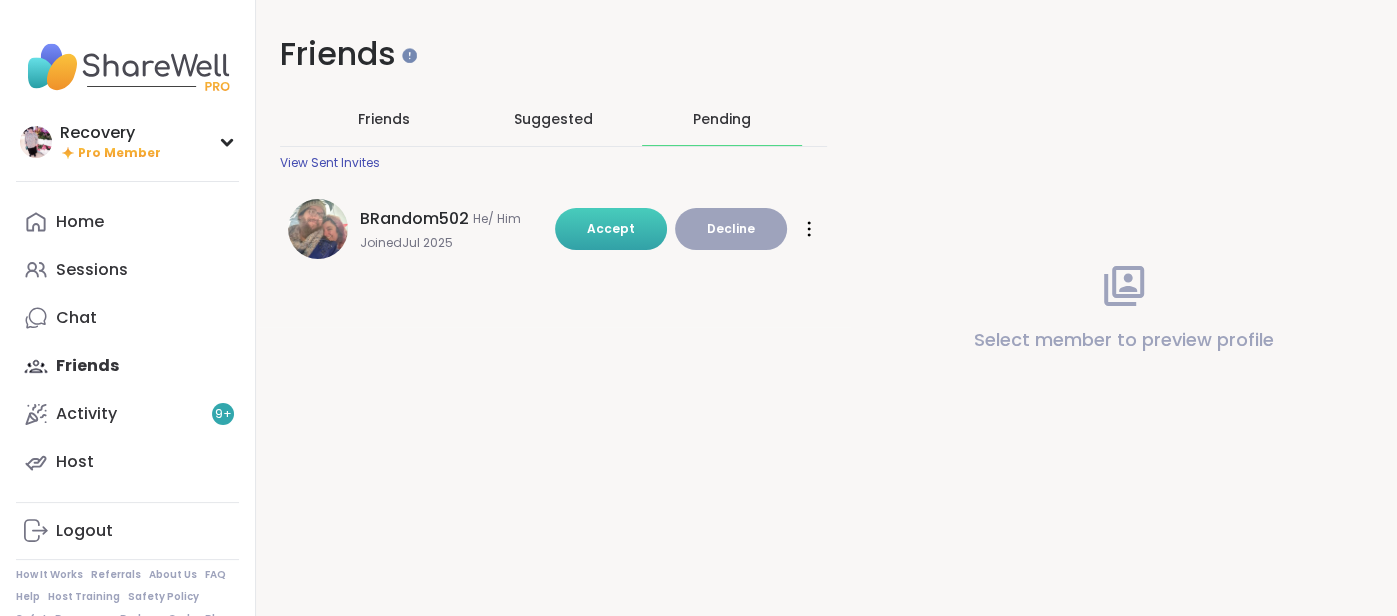 click on "Accept" at bounding box center (611, 228) 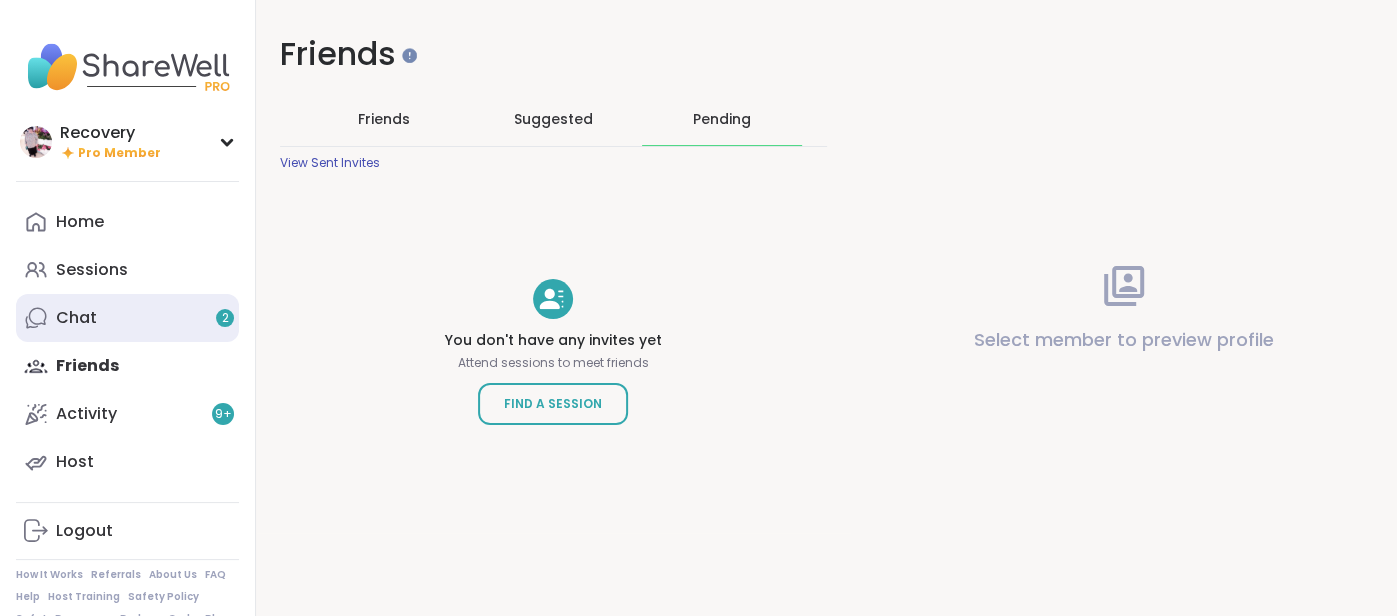 click on "Chat 2" at bounding box center (127, 318) 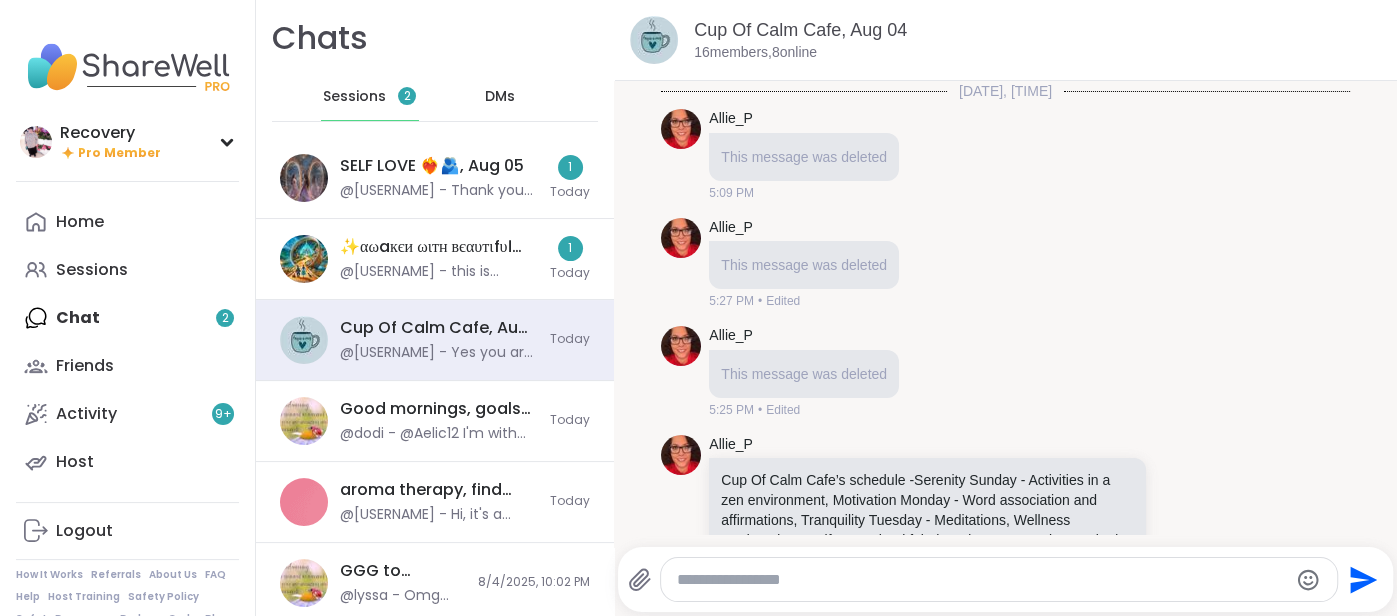 scroll, scrollTop: 4974, scrollLeft: 0, axis: vertical 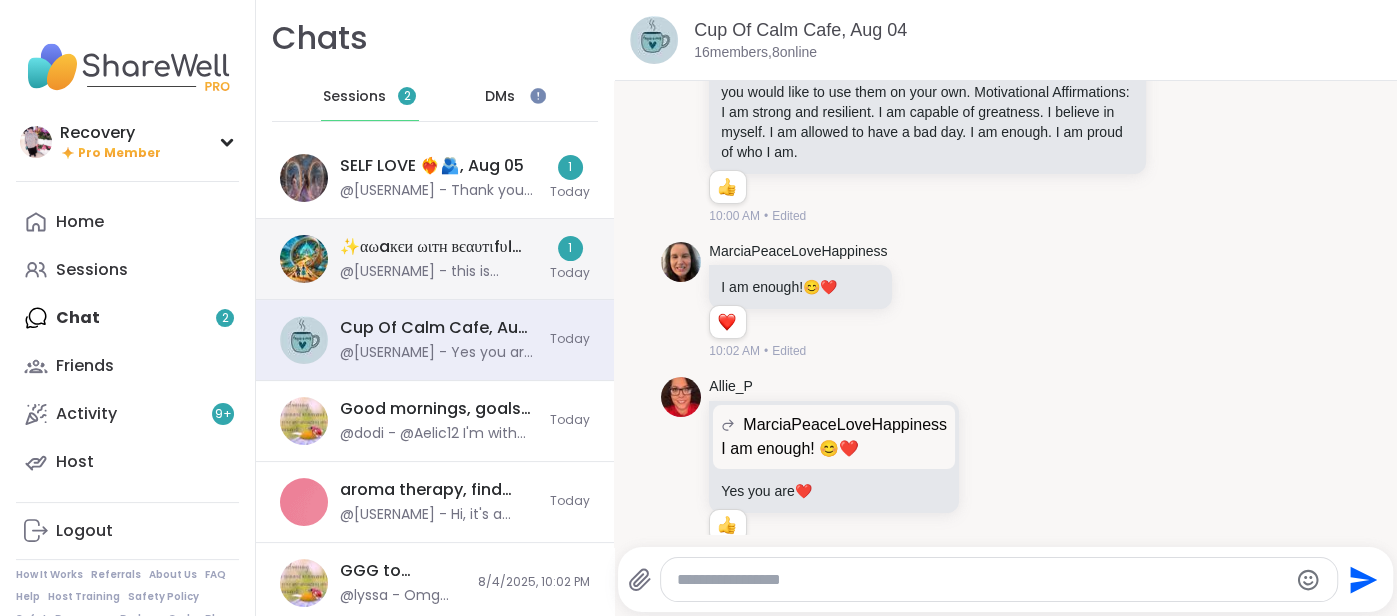 click on "✨αωaкєи ωιтн вєαυтιfυℓ ѕσυℓѕ✨, Aug 05" at bounding box center (439, 247) 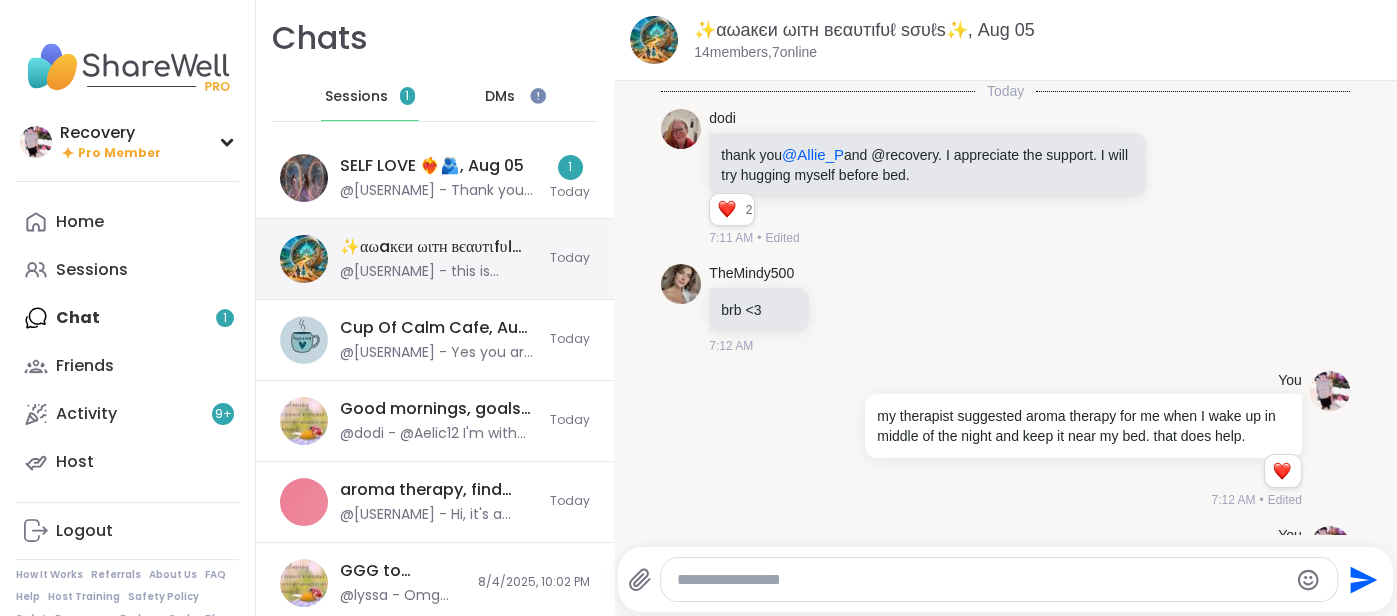 scroll, scrollTop: 8076, scrollLeft: 0, axis: vertical 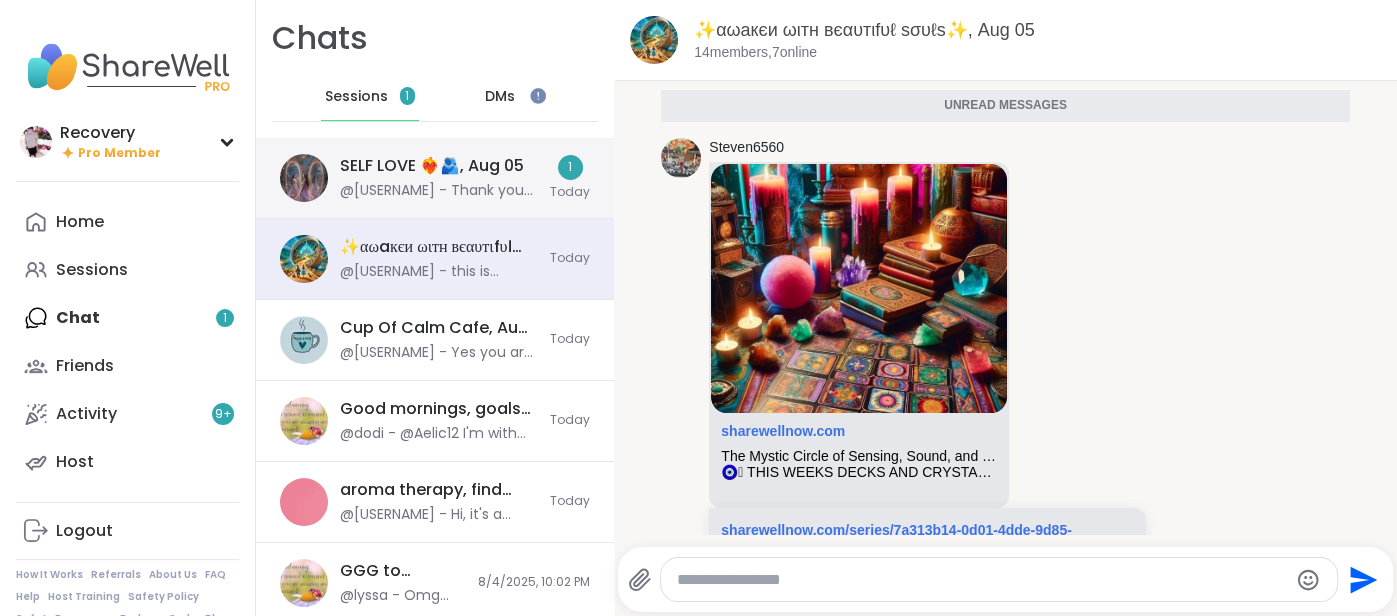 click on "@[USERNAME] - Thank you beautiful session ❤️" at bounding box center (439, 191) 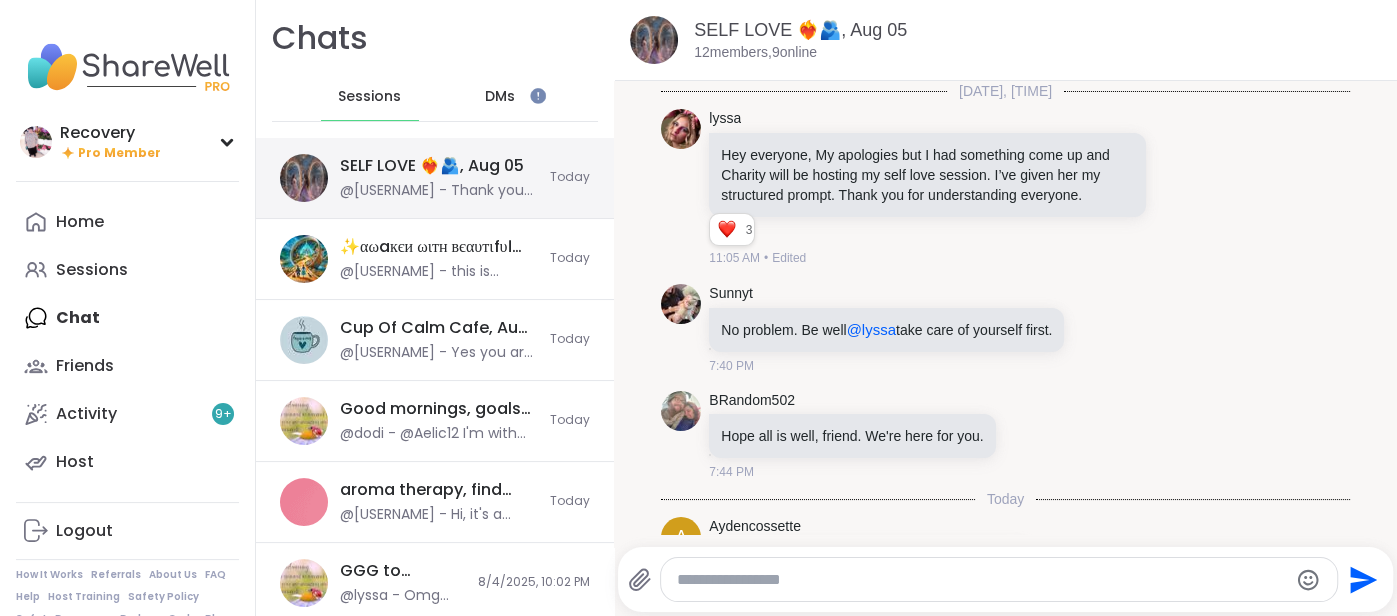scroll, scrollTop: 3140, scrollLeft: 0, axis: vertical 